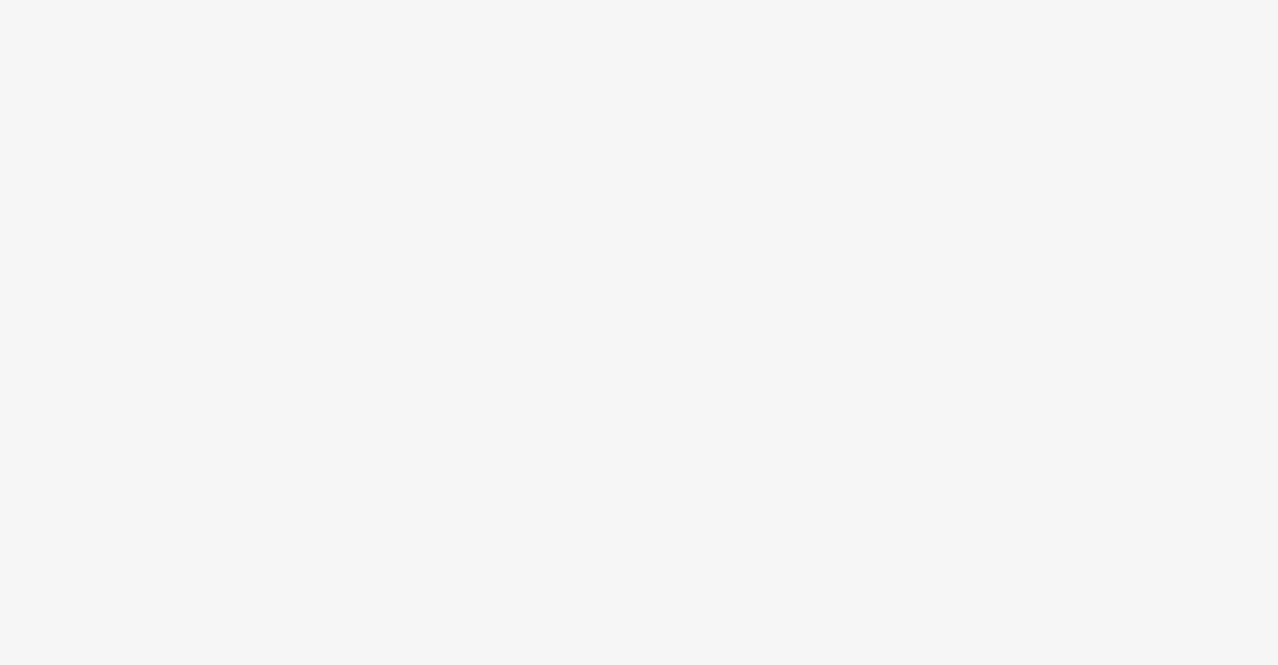 scroll, scrollTop: 0, scrollLeft: 0, axis: both 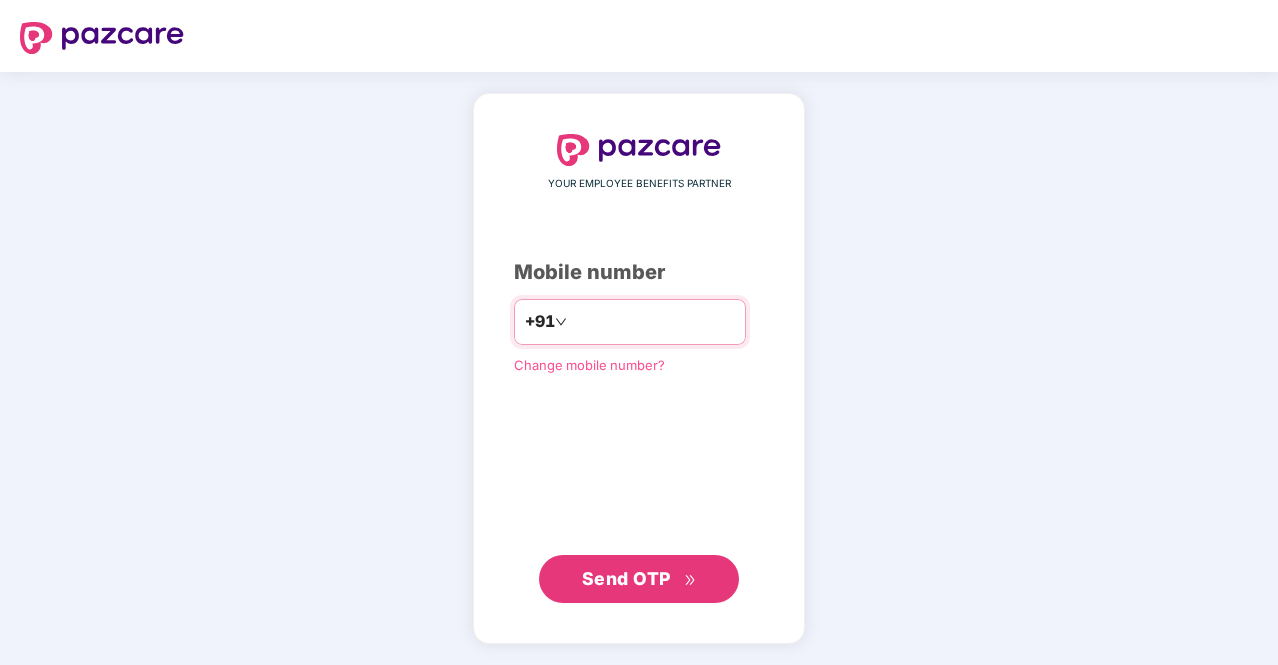 click at bounding box center (653, 322) 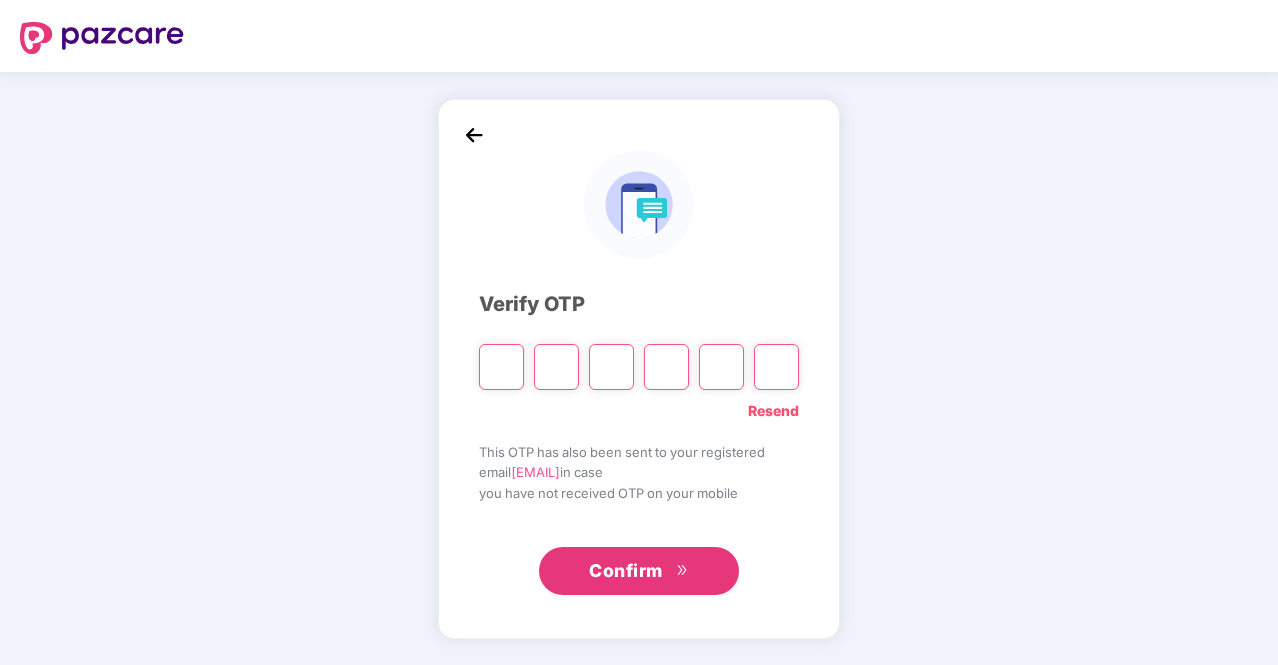 type on "*" 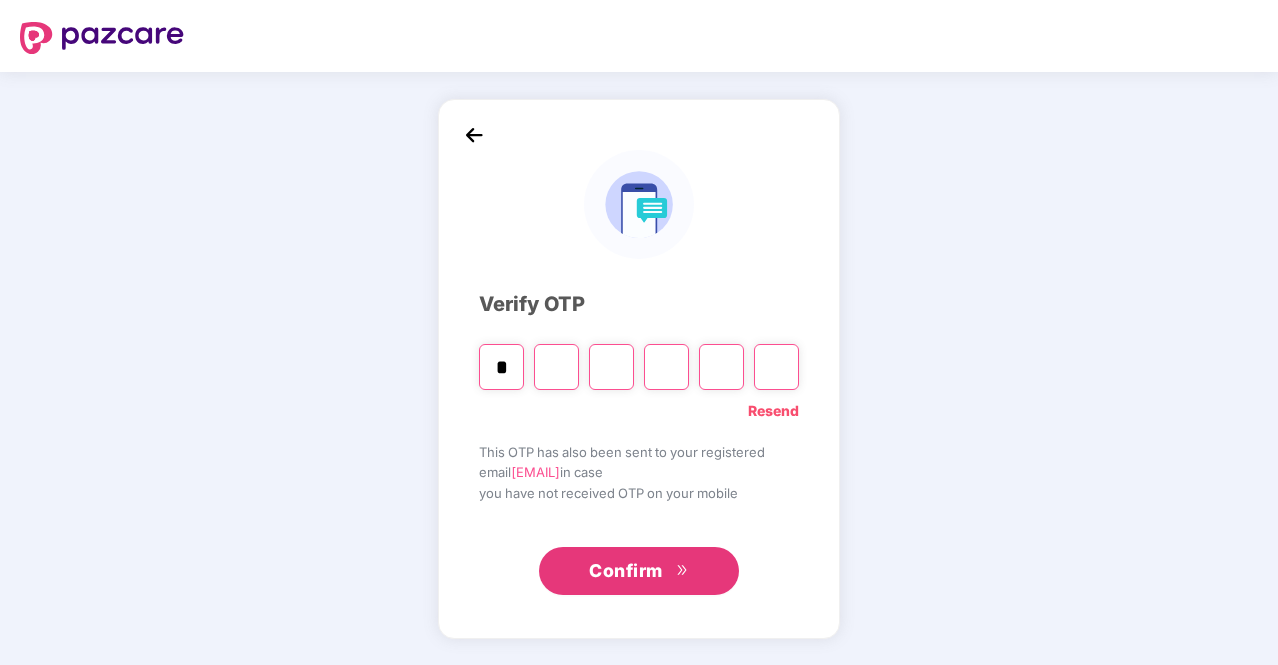 type on "*" 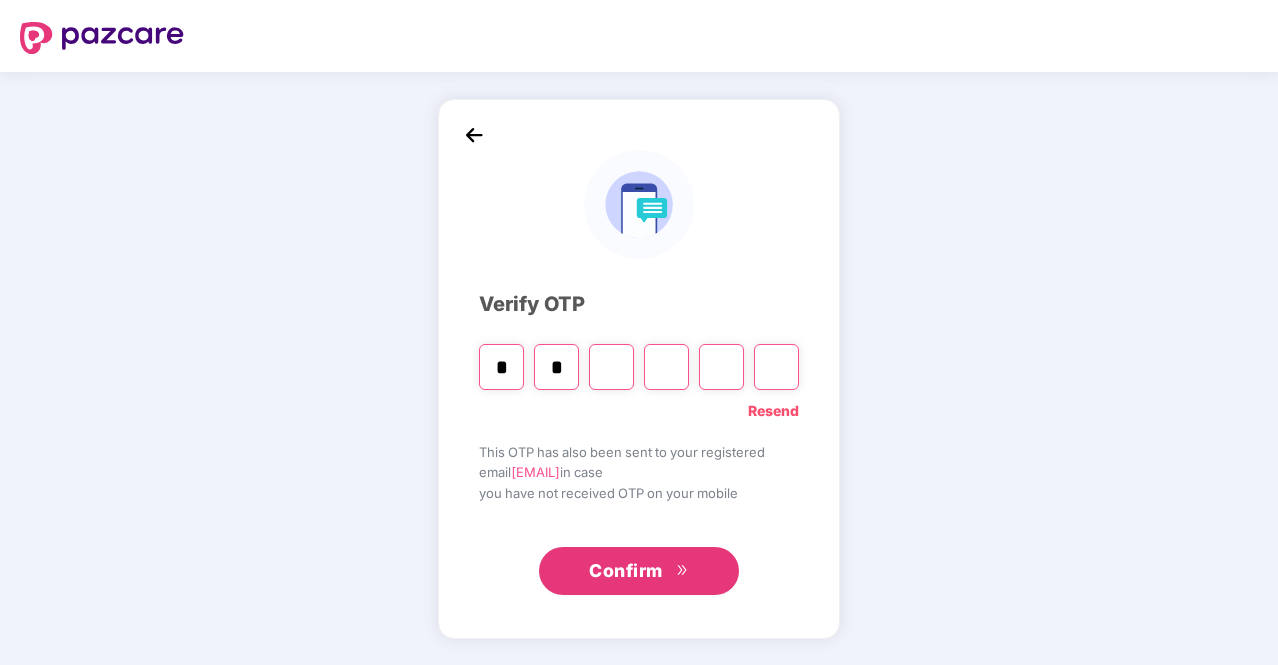 type on "*" 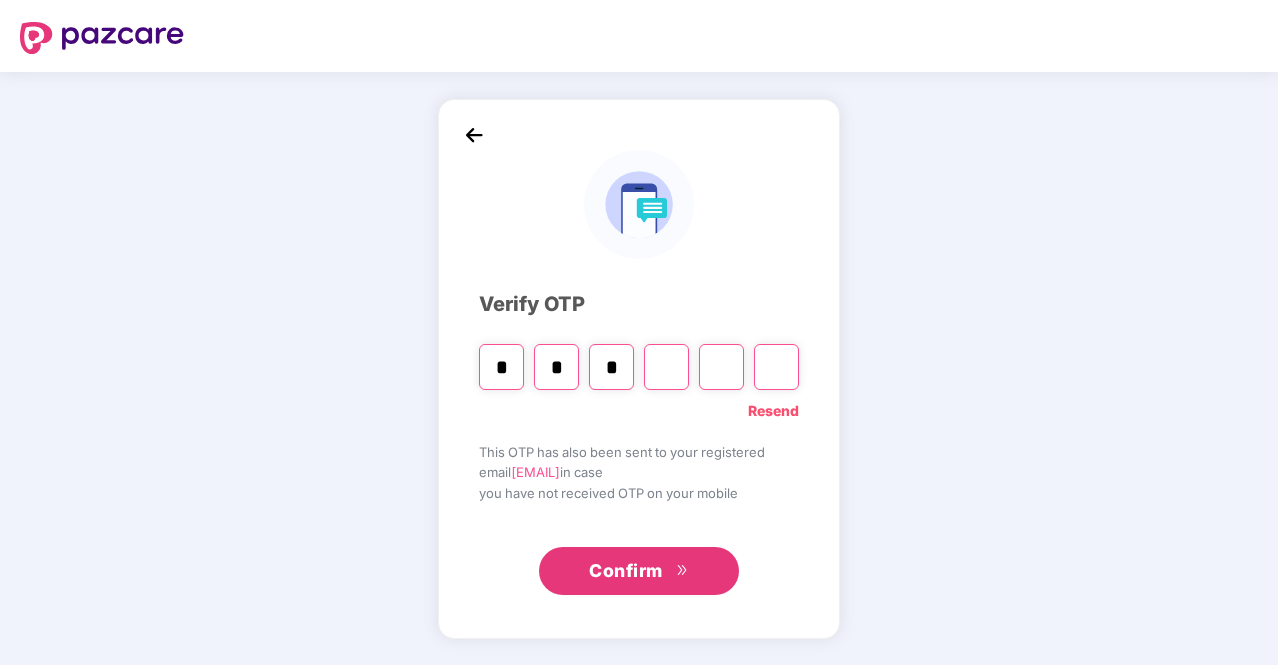 type on "*" 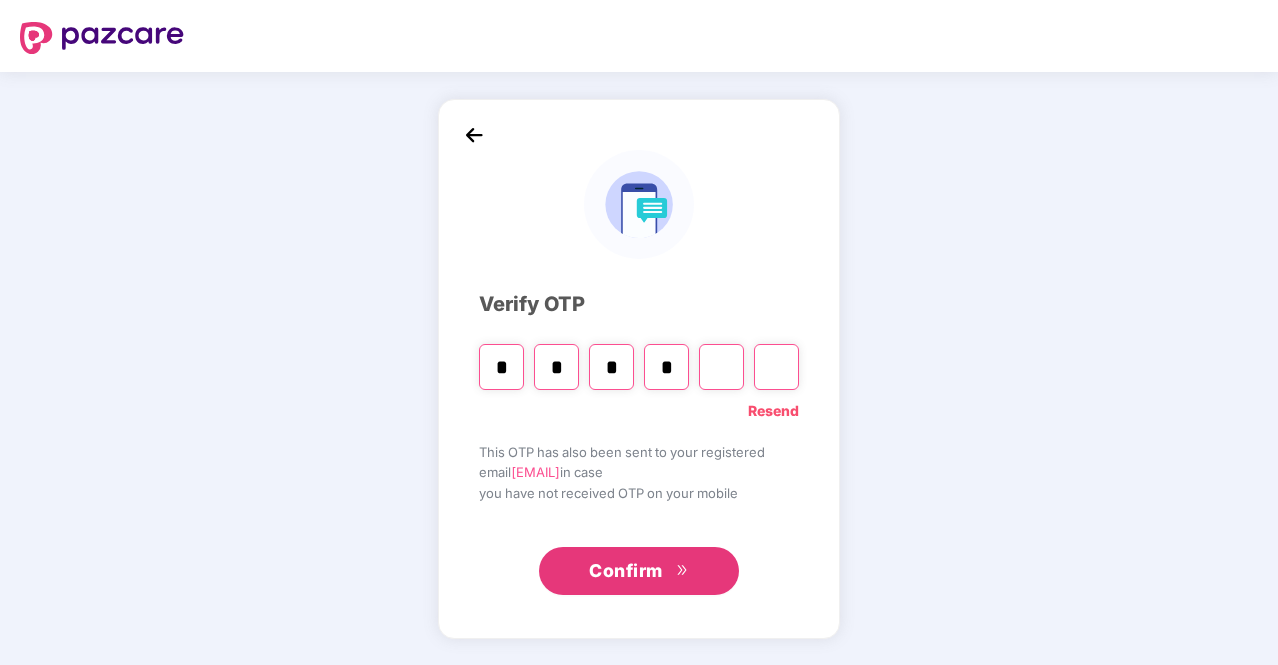 type on "*" 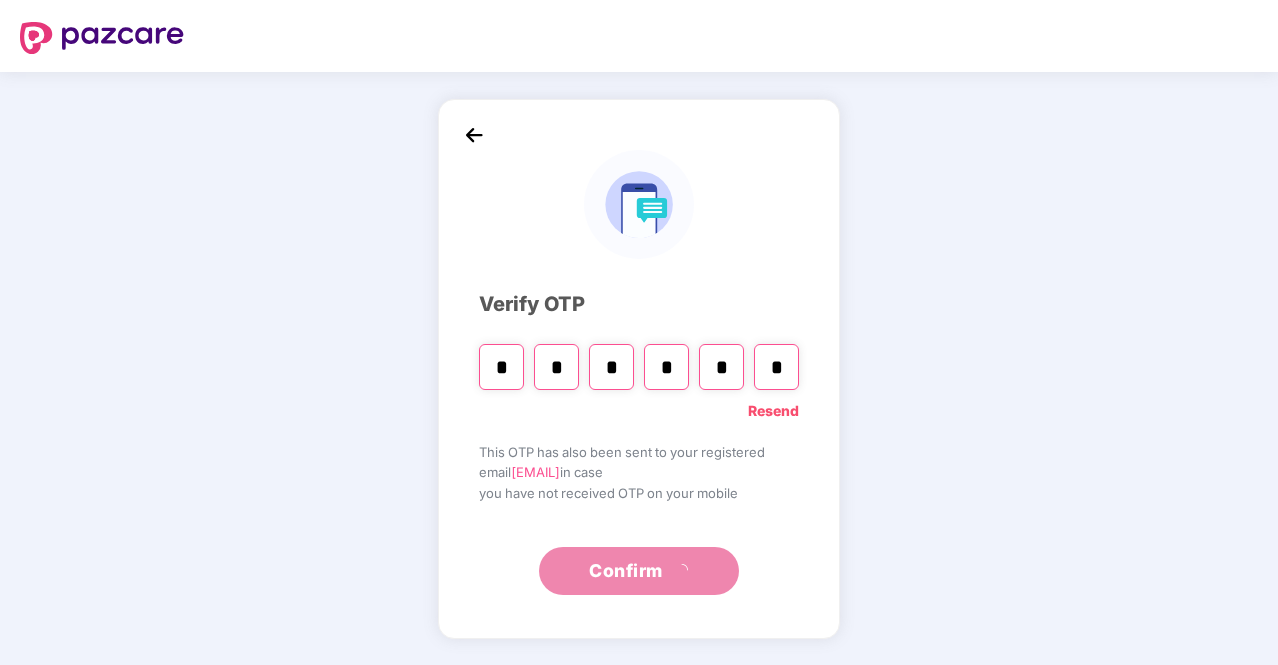 type on "*" 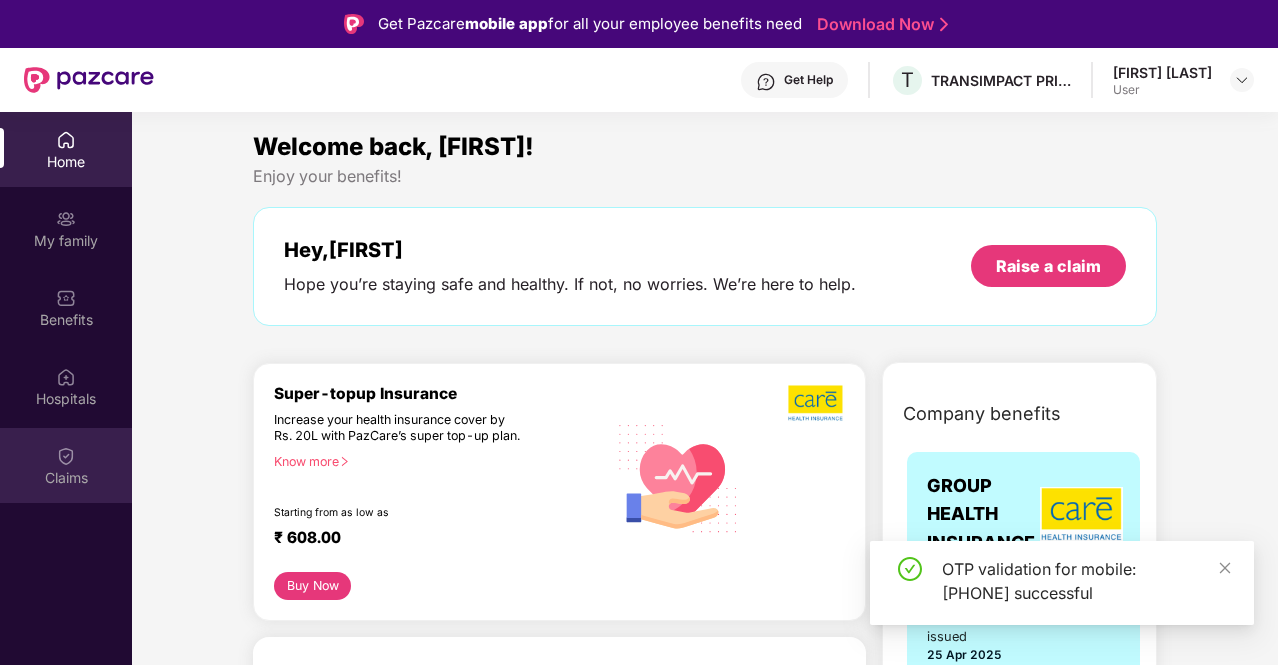 click on "Claims" at bounding box center (66, 478) 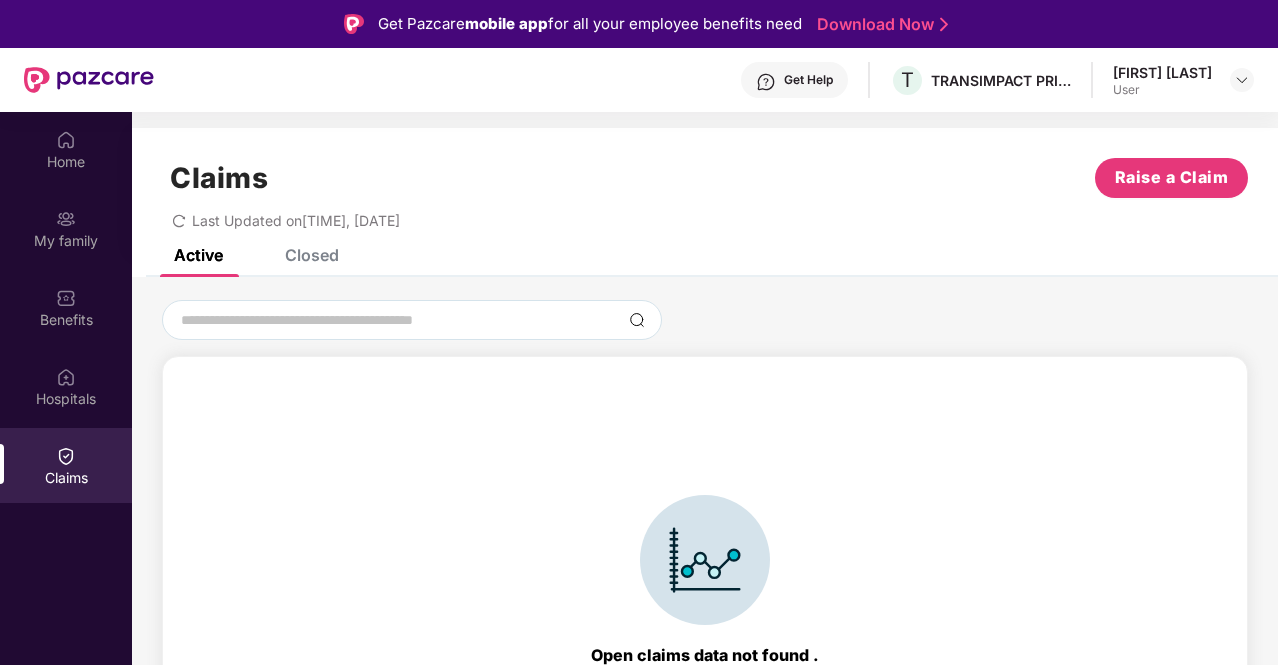click on "Closed" at bounding box center (312, 255) 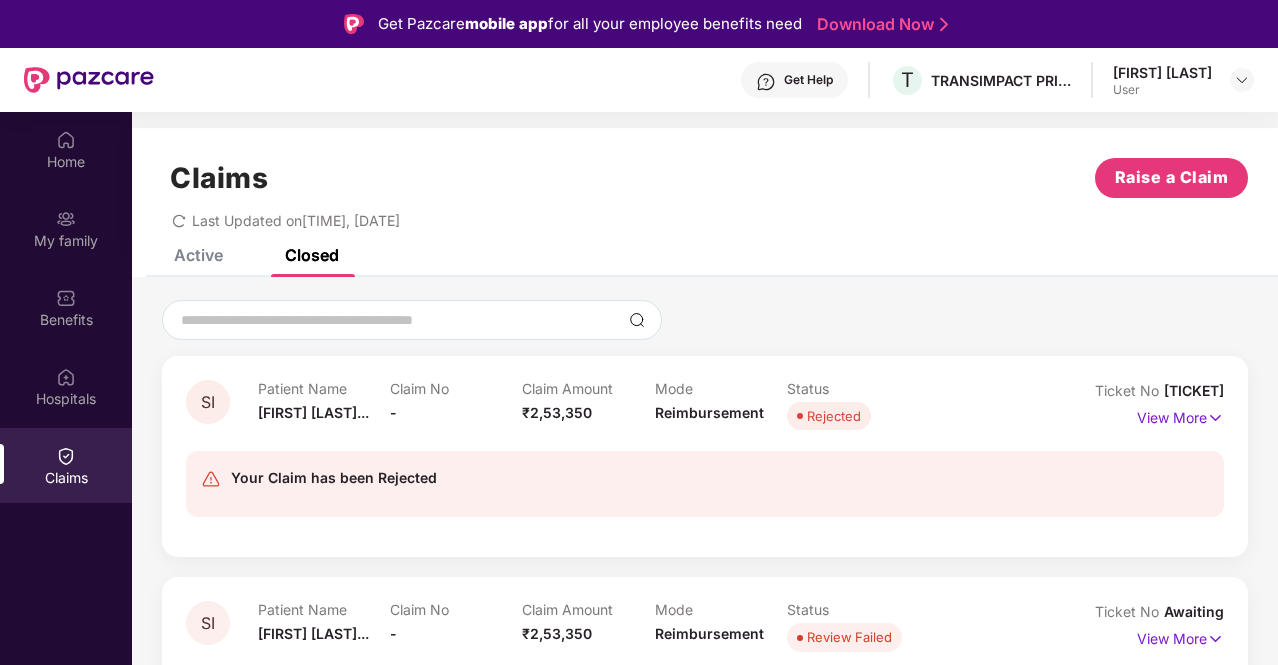scroll, scrollTop: 112, scrollLeft: 0, axis: vertical 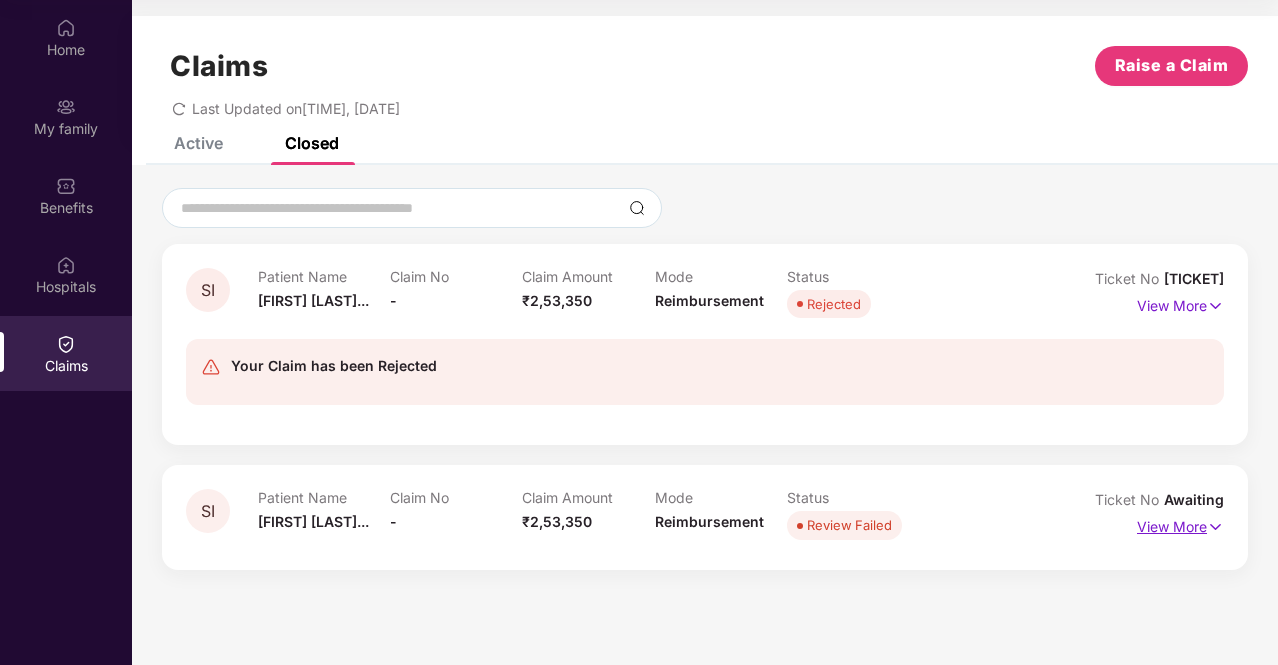 click on "View More" at bounding box center (1180, 524) 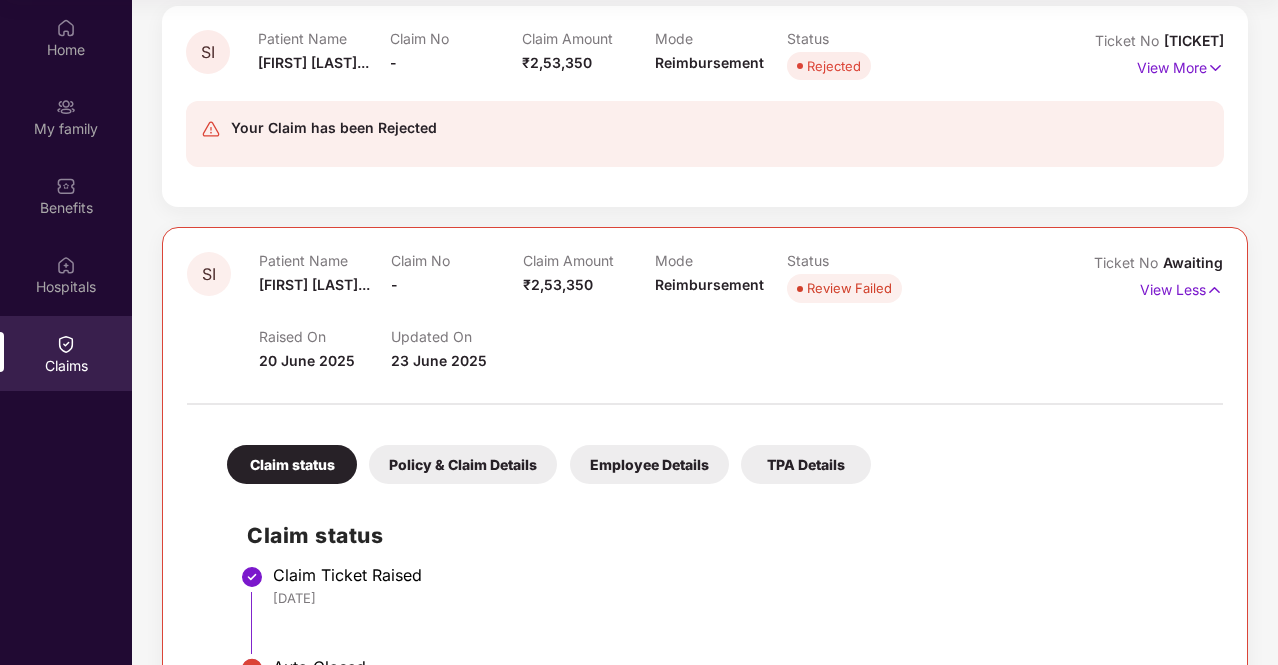scroll, scrollTop: 328, scrollLeft: 0, axis: vertical 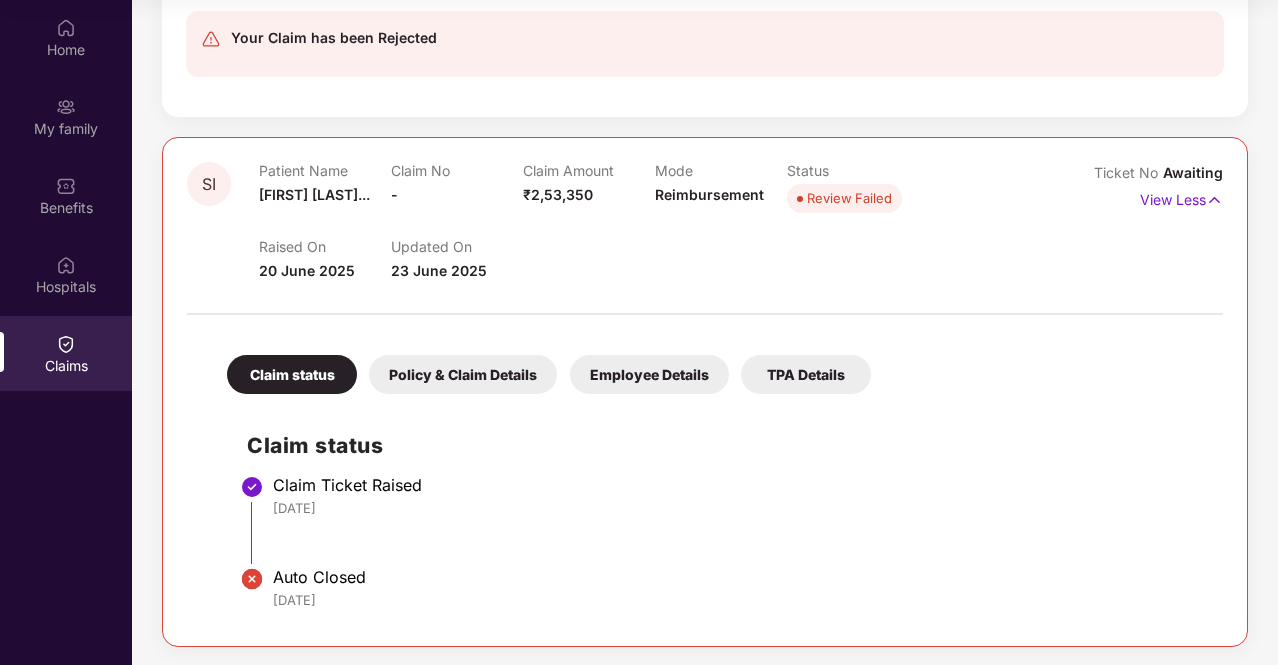 click on "Policy & Claim Details" at bounding box center [463, 374] 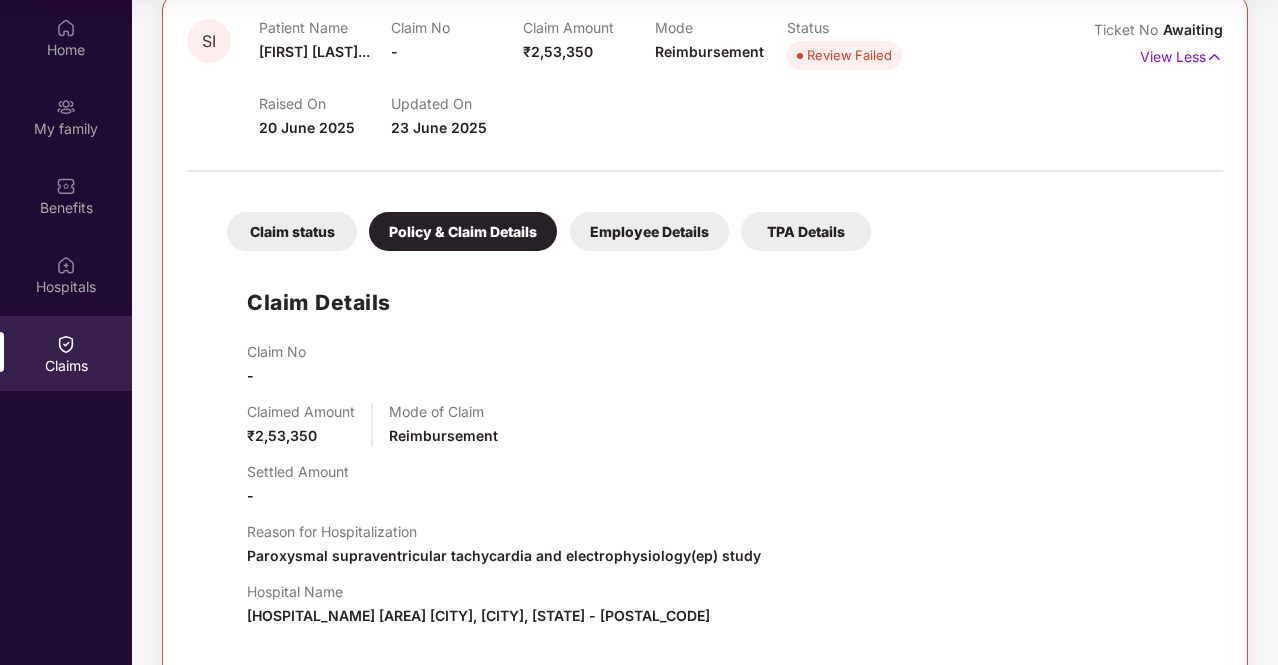 scroll, scrollTop: 687, scrollLeft: 0, axis: vertical 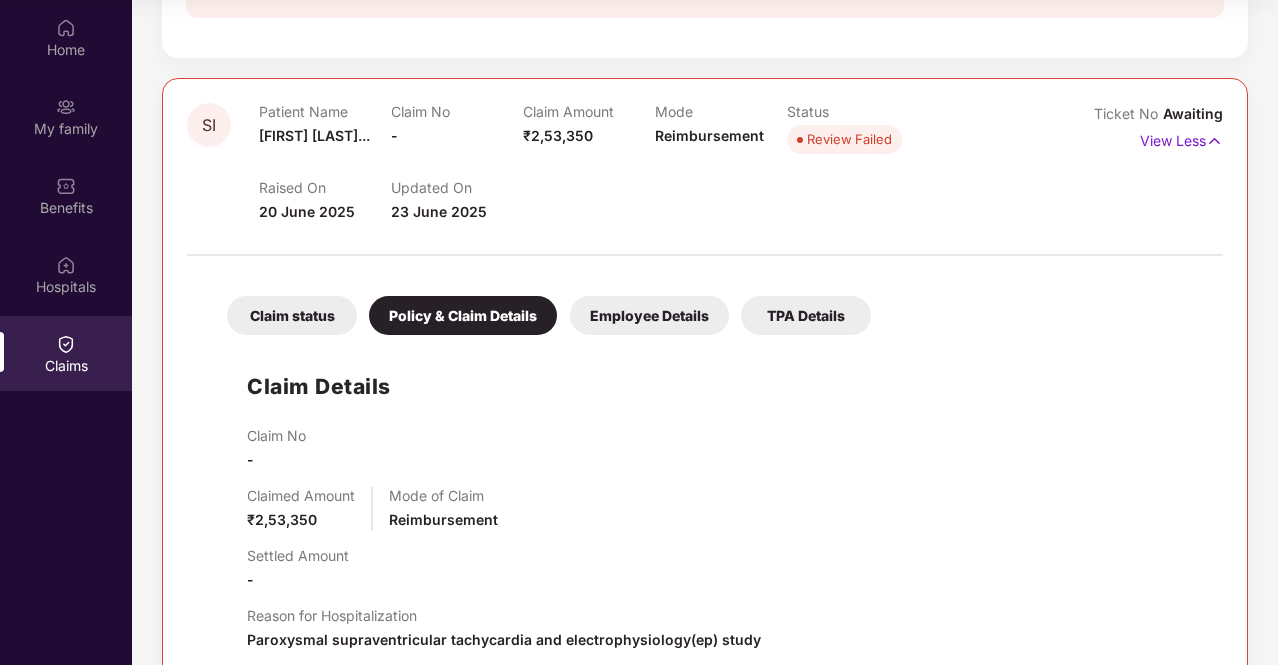 click on "Employee Details" at bounding box center [649, 315] 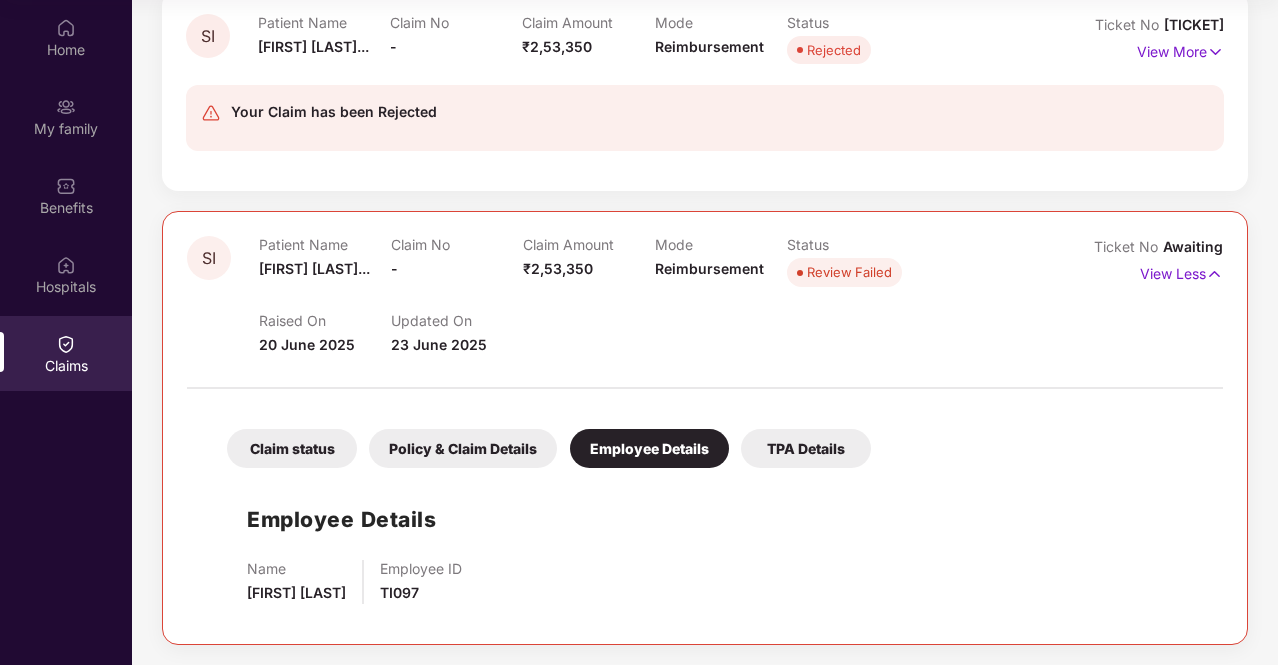 scroll, scrollTop: 252, scrollLeft: 0, axis: vertical 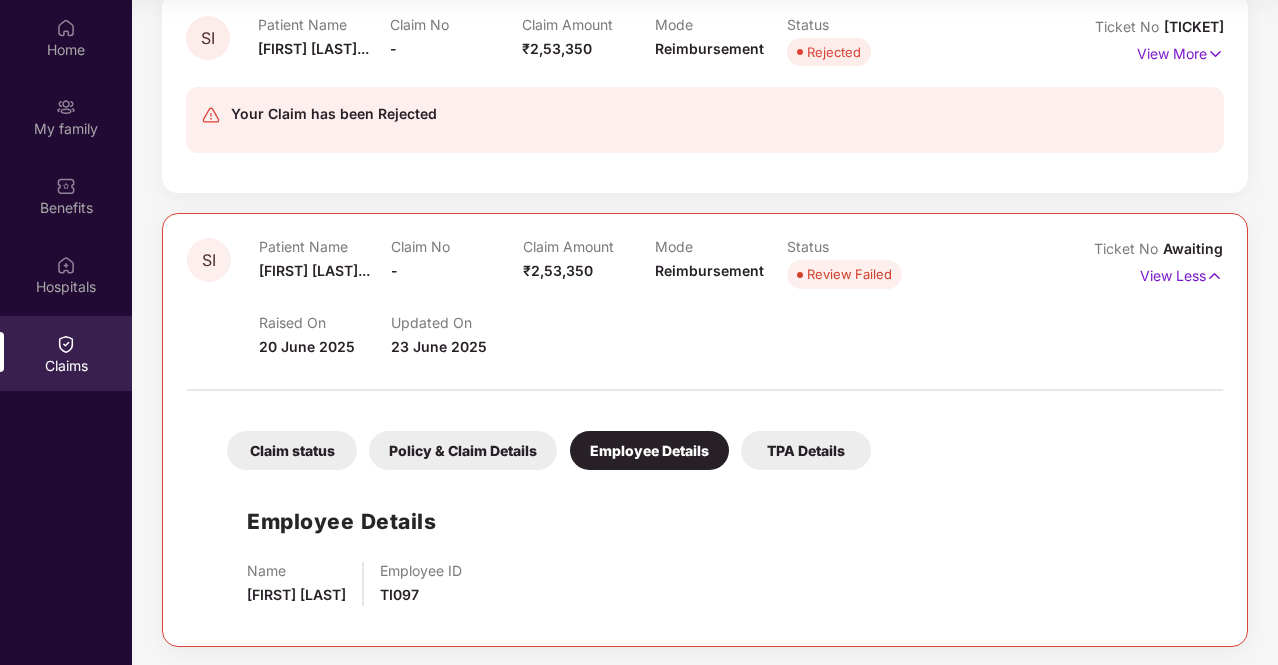 click on "TPA Details" at bounding box center (806, 450) 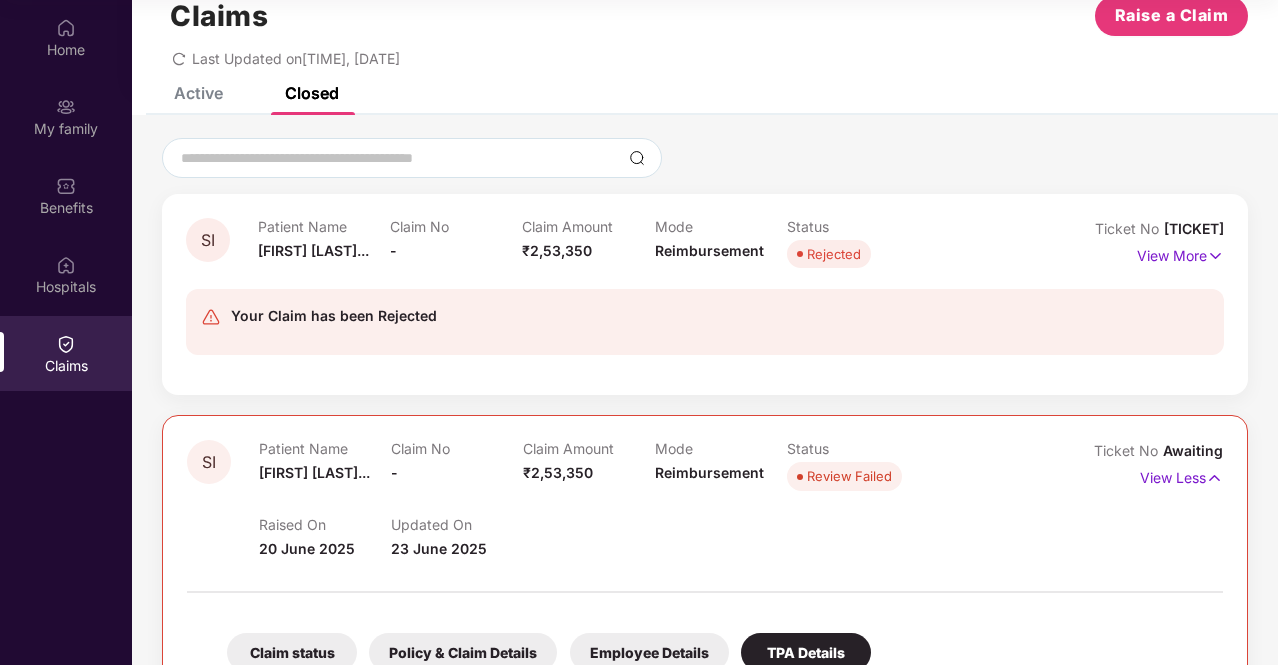 scroll, scrollTop: 0, scrollLeft: 0, axis: both 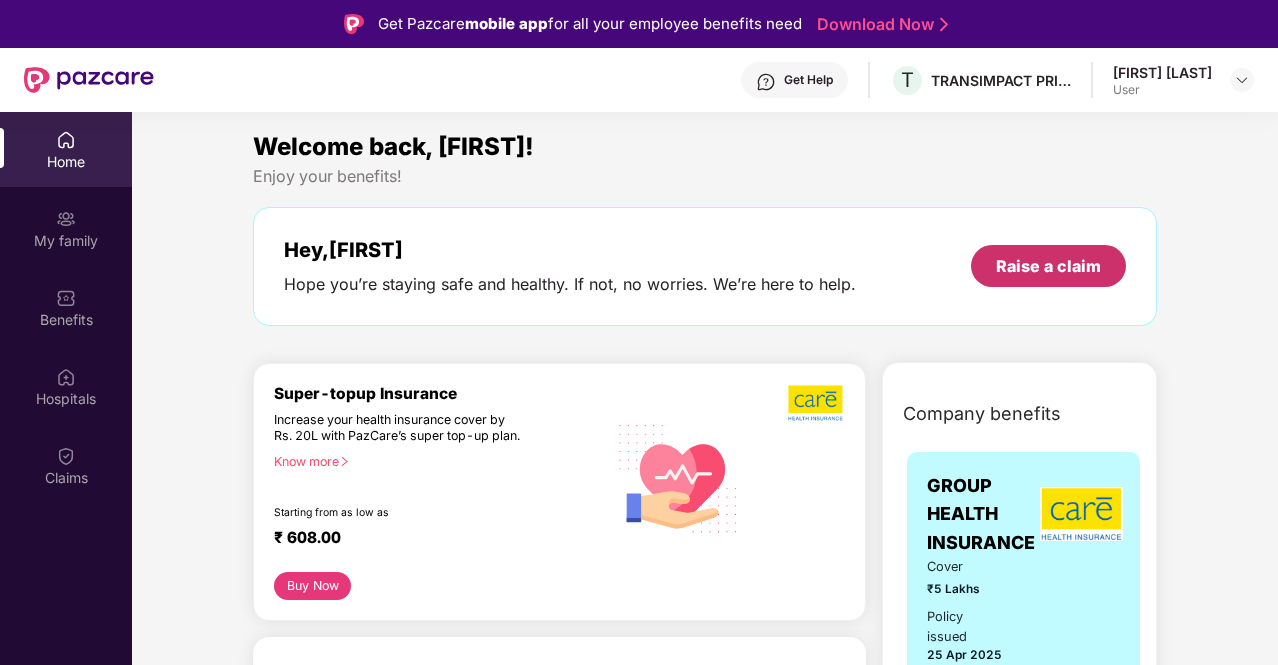 click on "Raise a claim" at bounding box center (1048, 266) 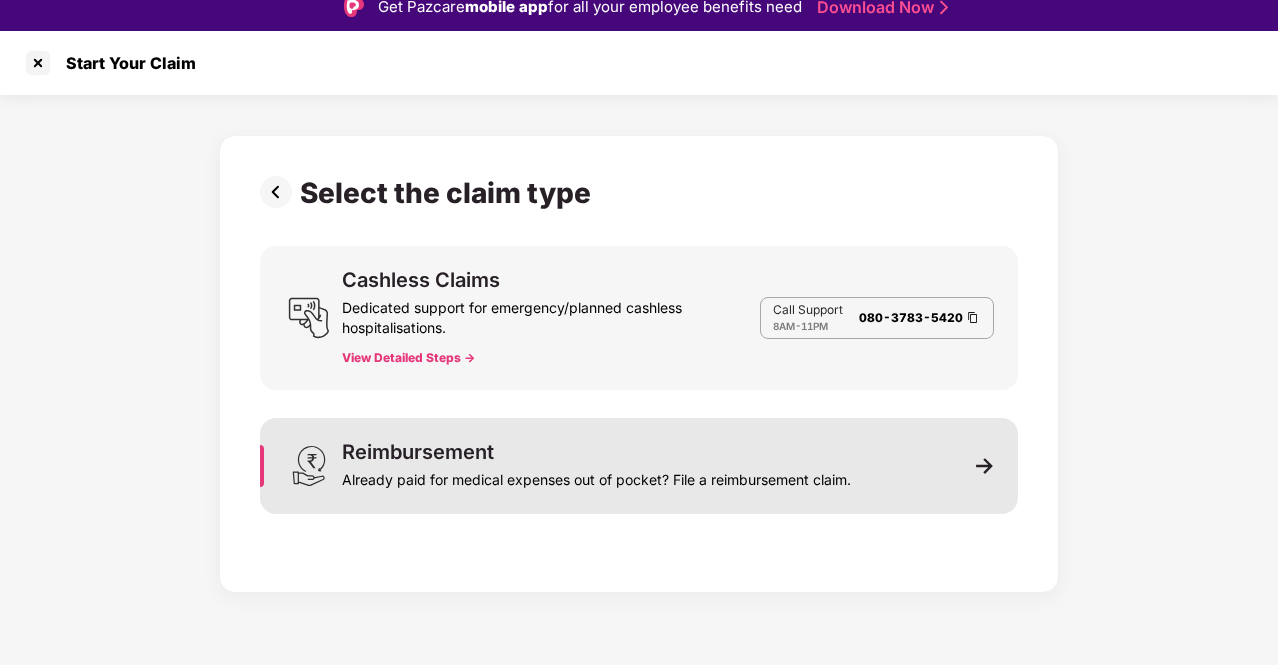 scroll, scrollTop: 48, scrollLeft: 0, axis: vertical 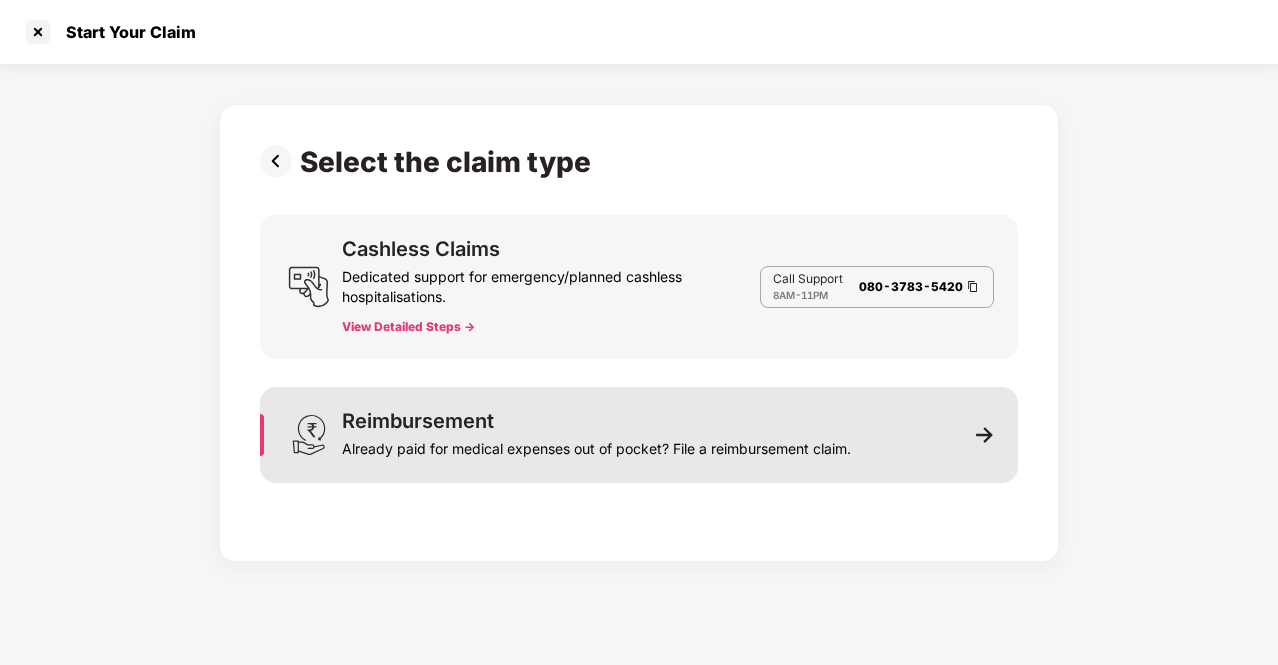 click on "Already paid for medical expenses out of pocket? File a reimbursement claim." at bounding box center [596, 445] 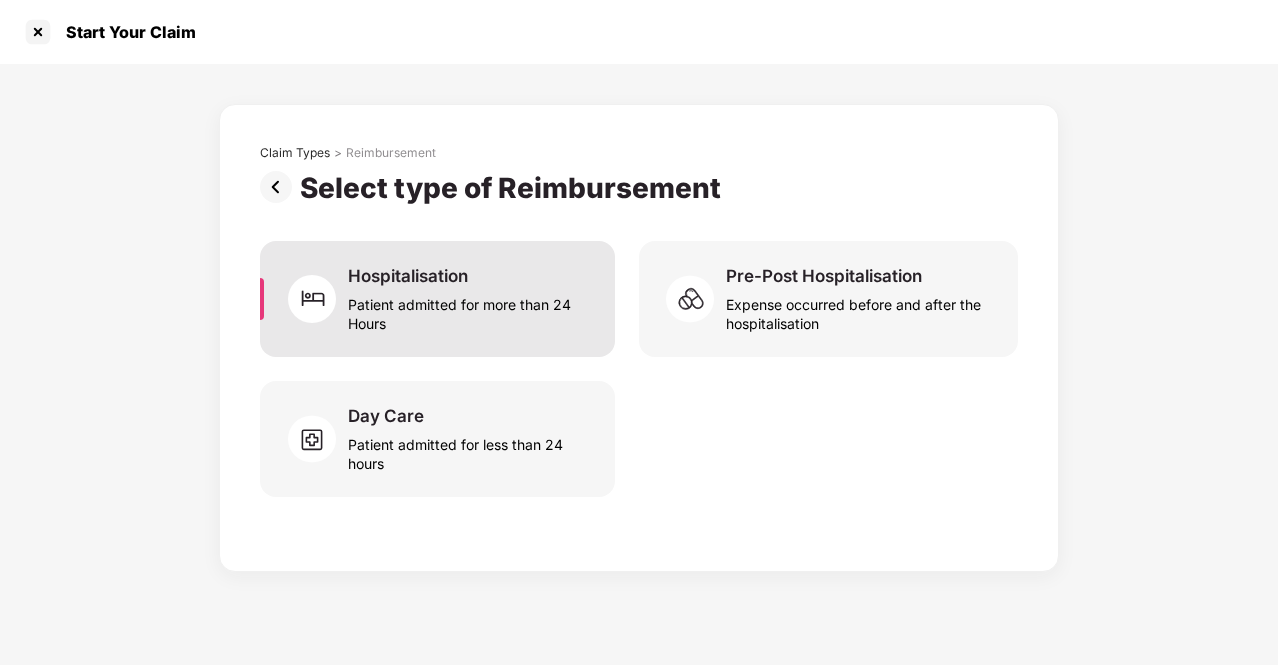 click on "Patient admitted for more than 24 Hours" at bounding box center [469, 310] 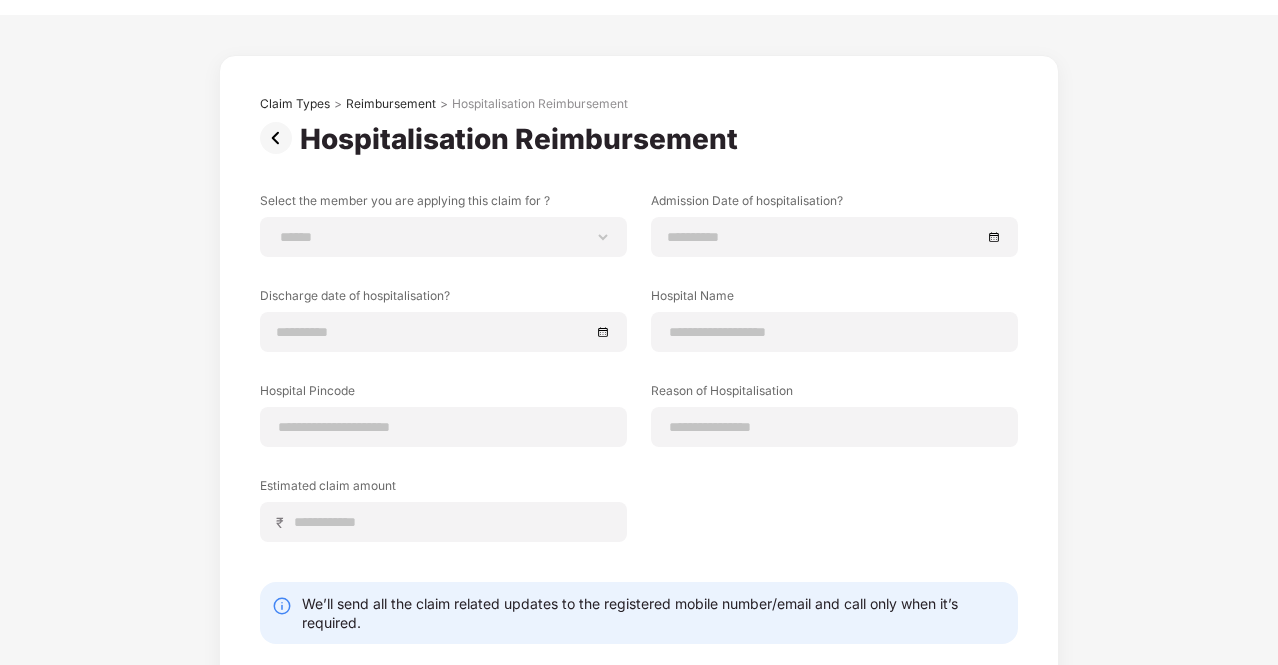 scroll, scrollTop: 0, scrollLeft: 0, axis: both 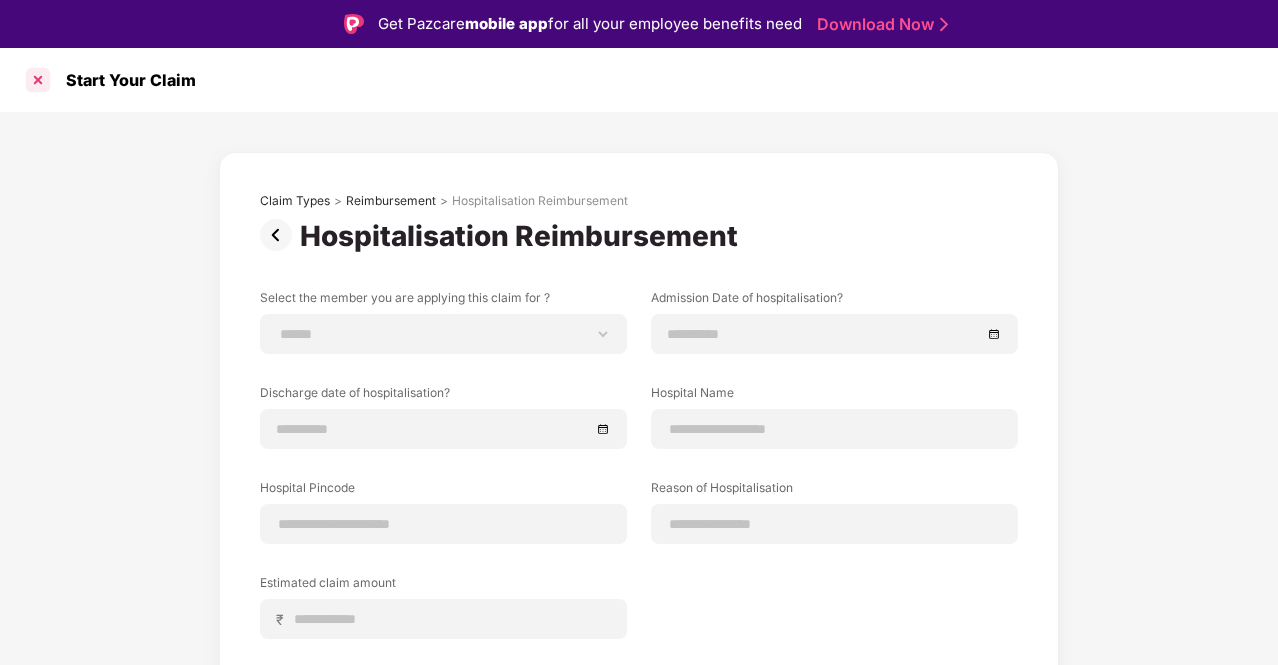 click at bounding box center [38, 80] 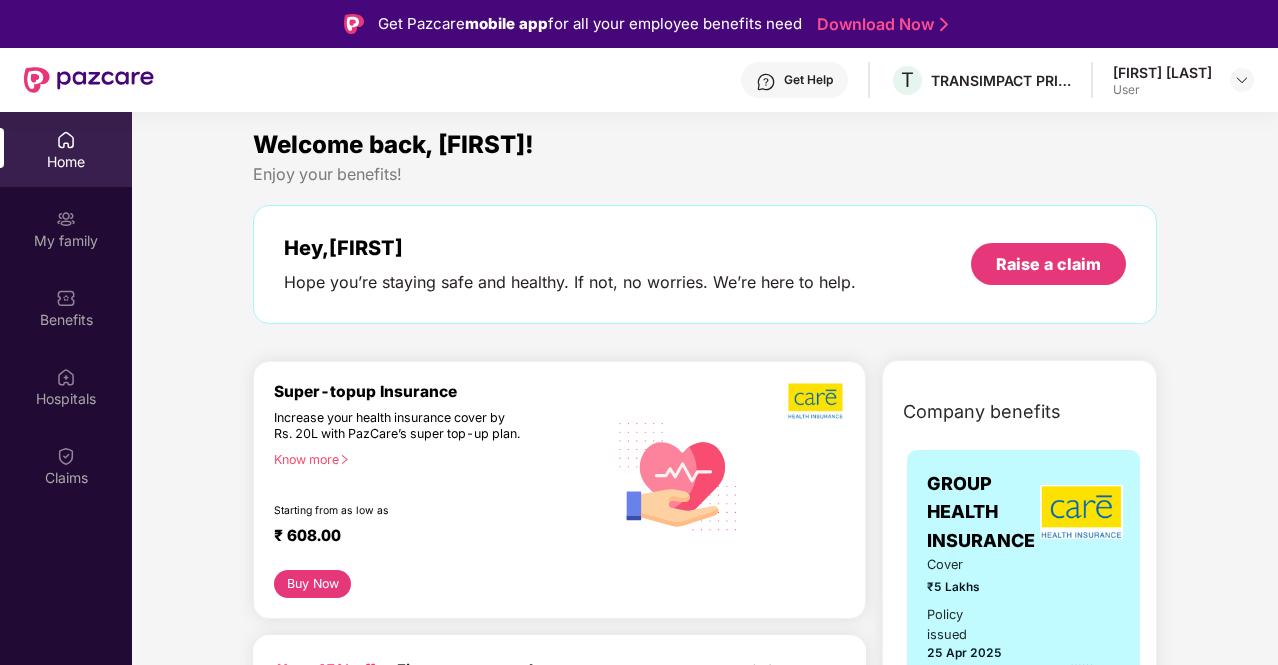 scroll, scrollTop: 0, scrollLeft: 0, axis: both 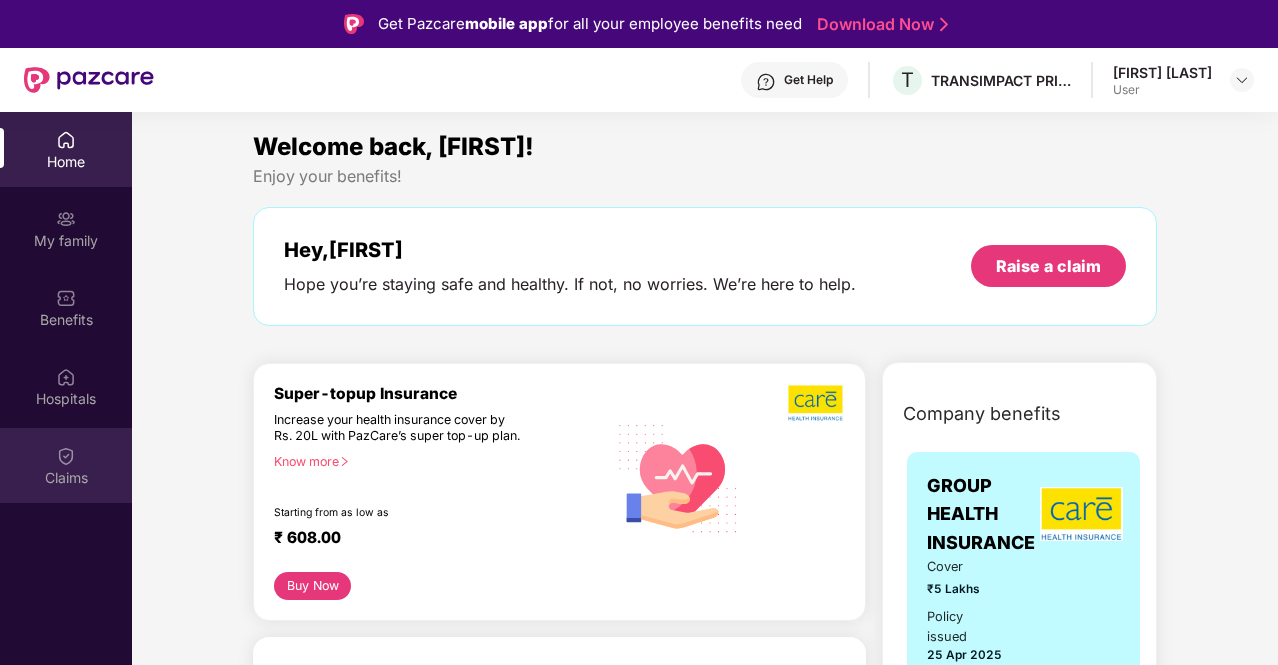 click on "Claims" at bounding box center (66, 478) 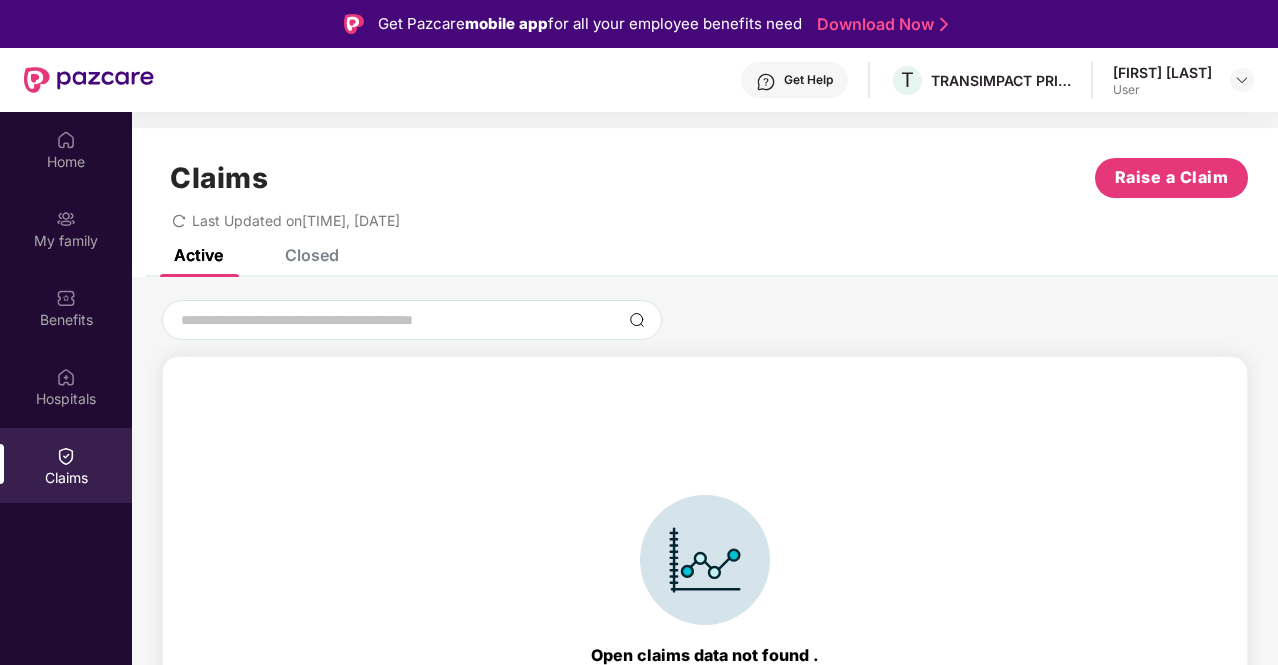 click on "Closed" at bounding box center [312, 255] 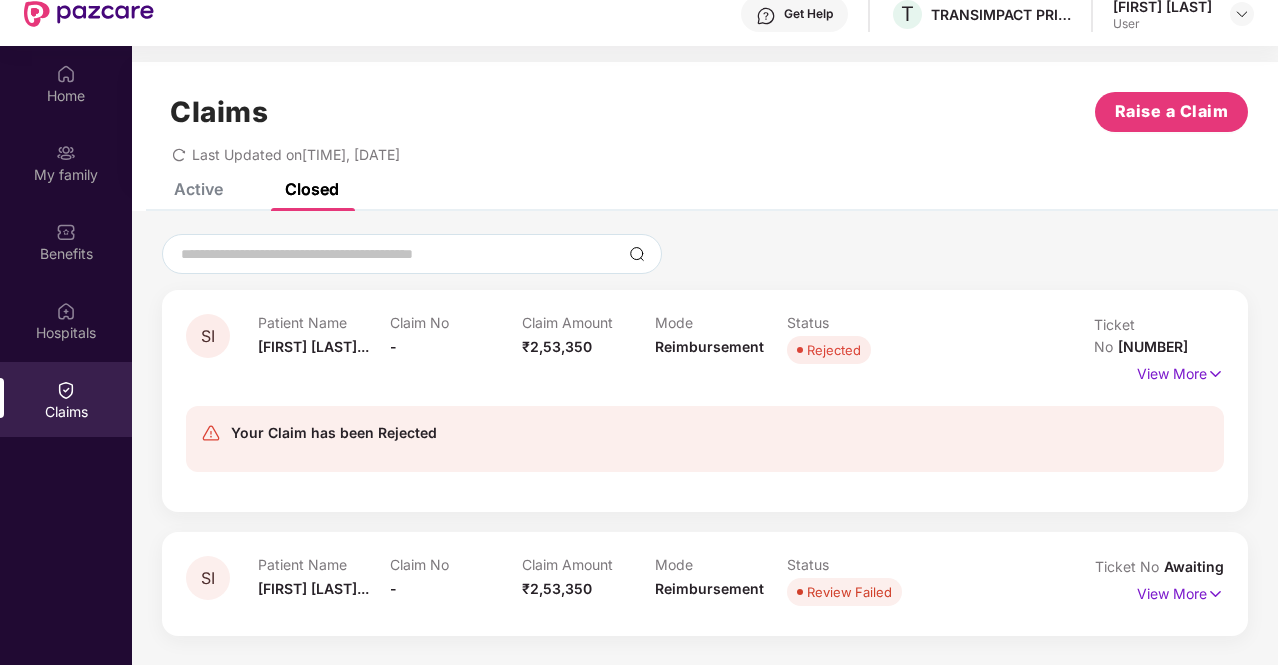 scroll, scrollTop: 112, scrollLeft: 0, axis: vertical 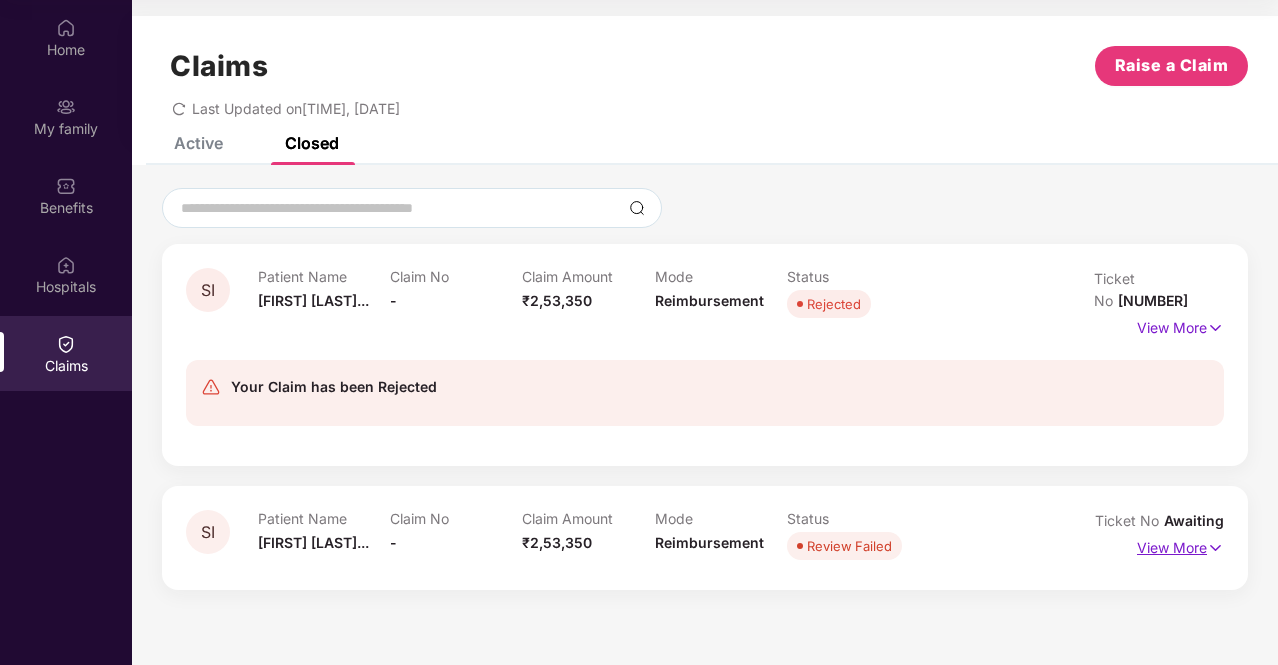 click on "View More" at bounding box center [1180, 545] 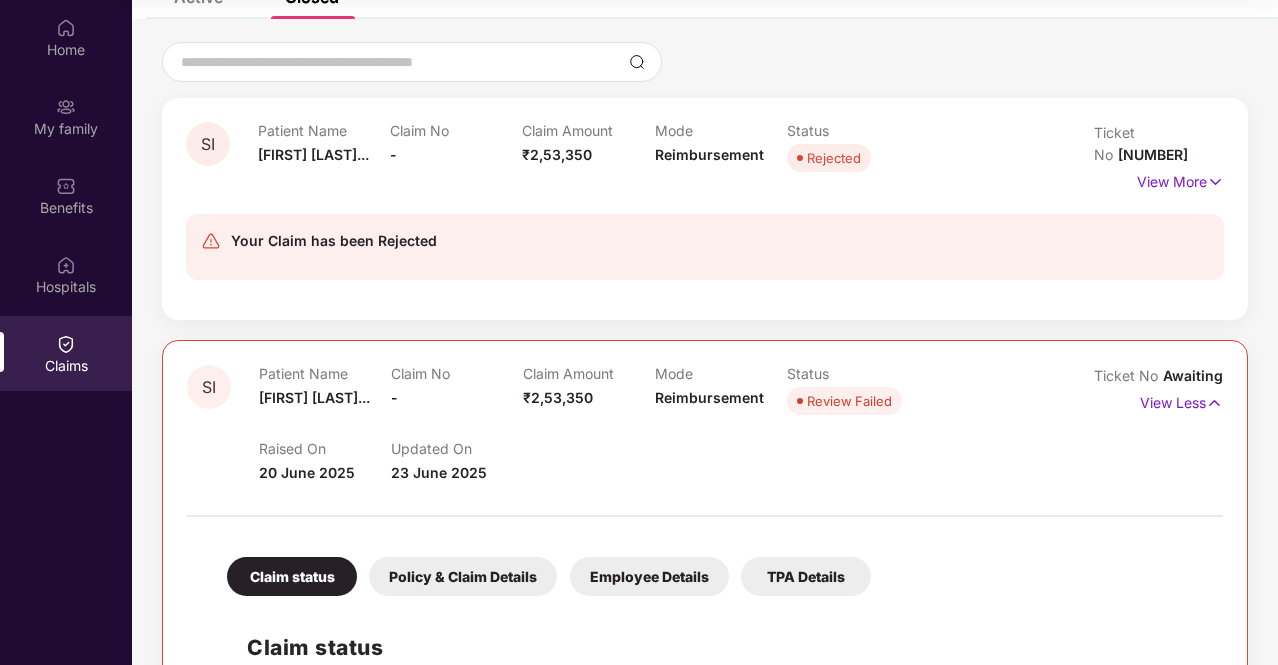 scroll, scrollTop: 328, scrollLeft: 0, axis: vertical 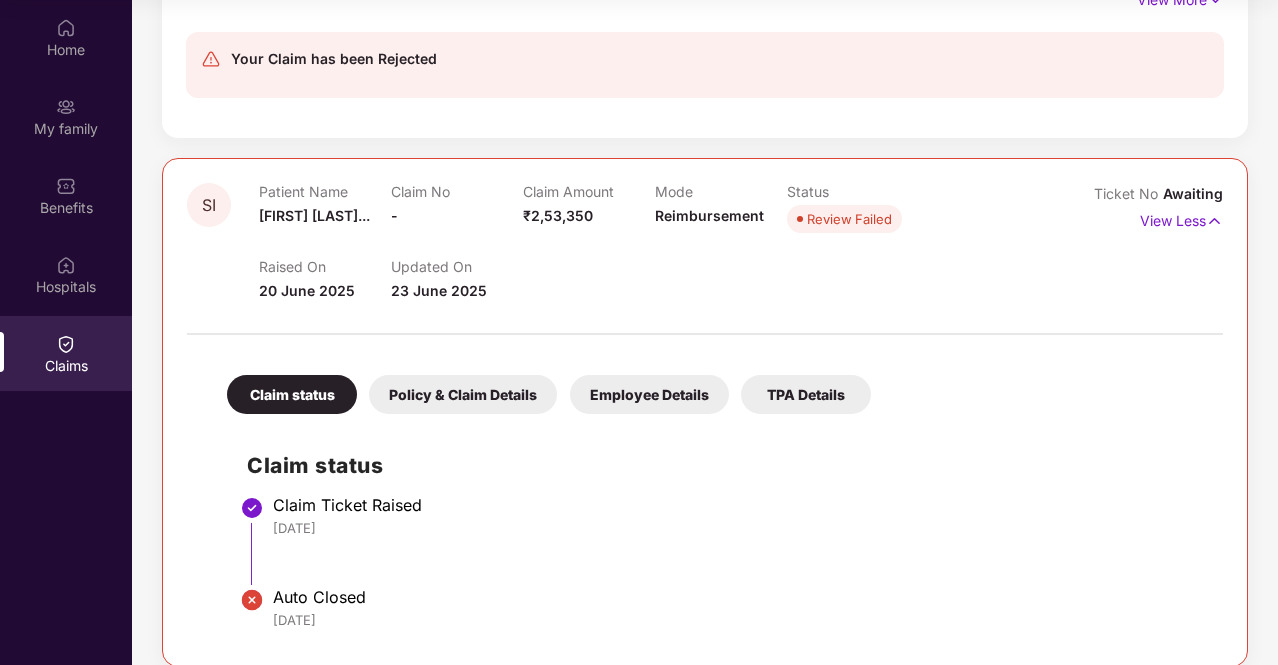 click on "TPA Details" at bounding box center (806, 394) 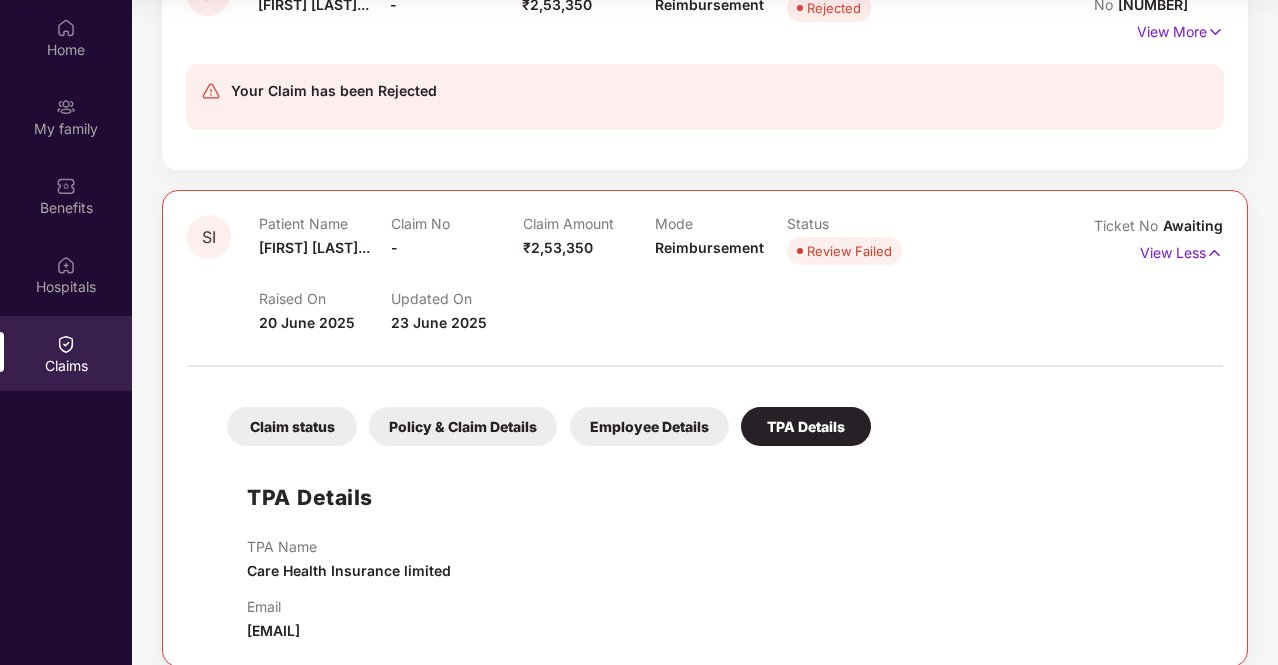 click on "Employee Details" at bounding box center [649, 426] 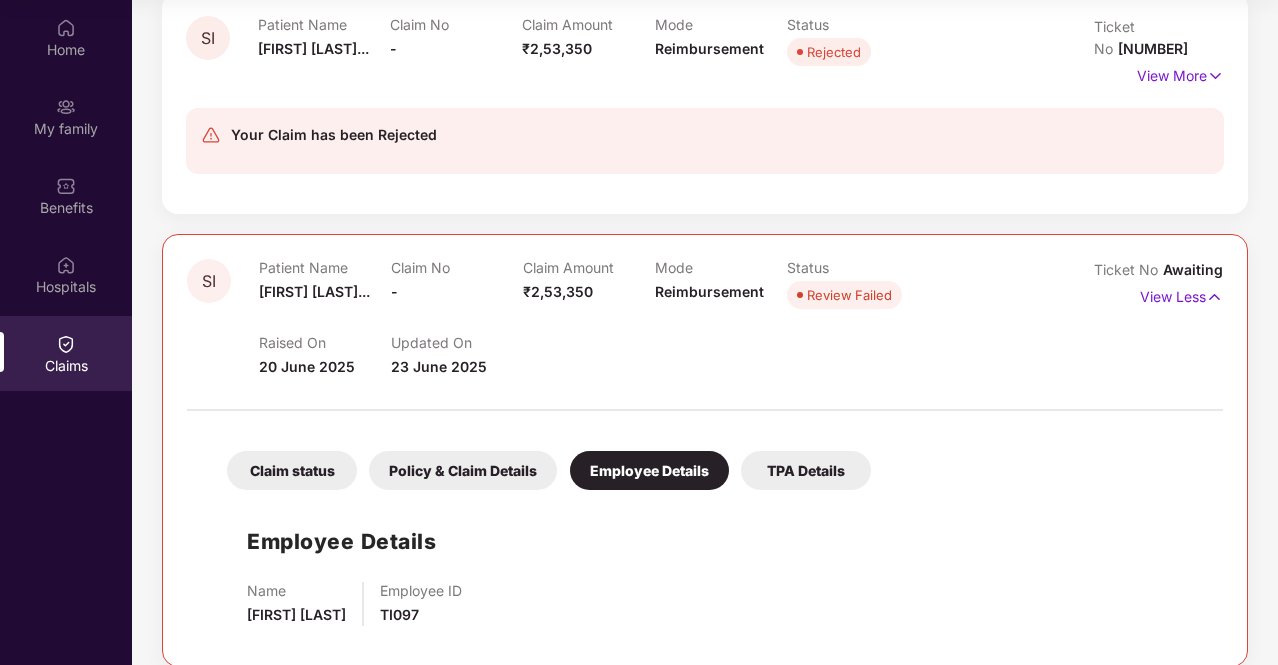 click on "Policy & Claim Details" at bounding box center (463, 470) 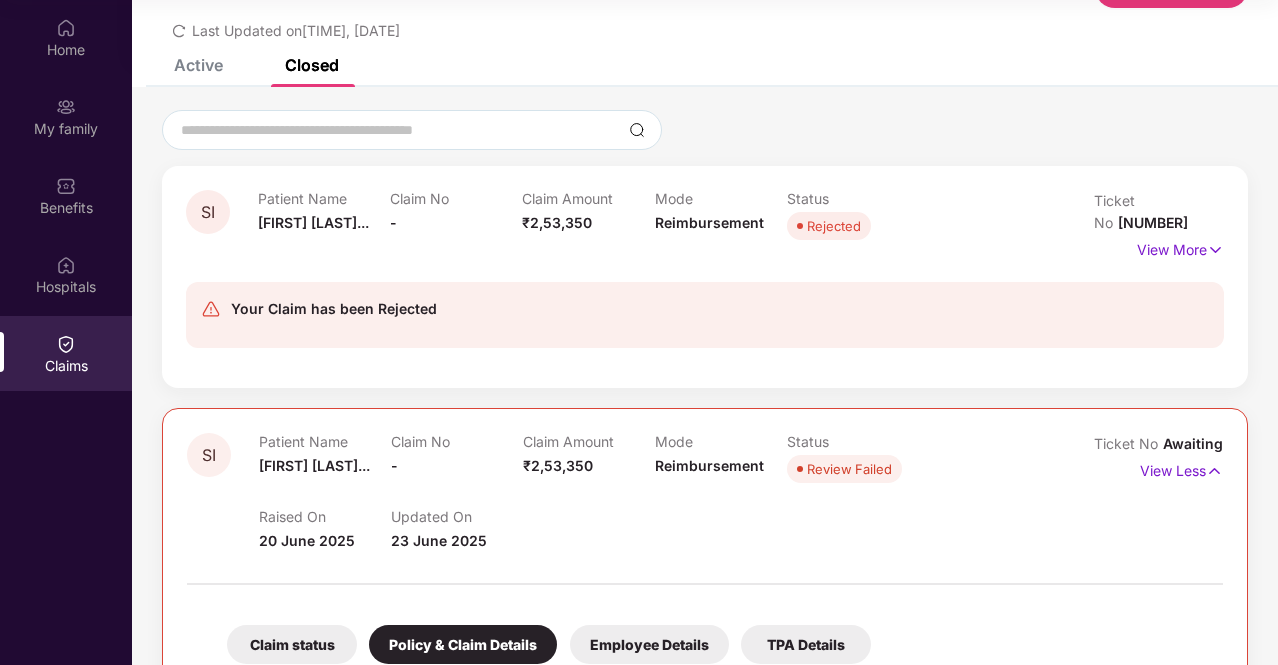 scroll, scrollTop: 0, scrollLeft: 0, axis: both 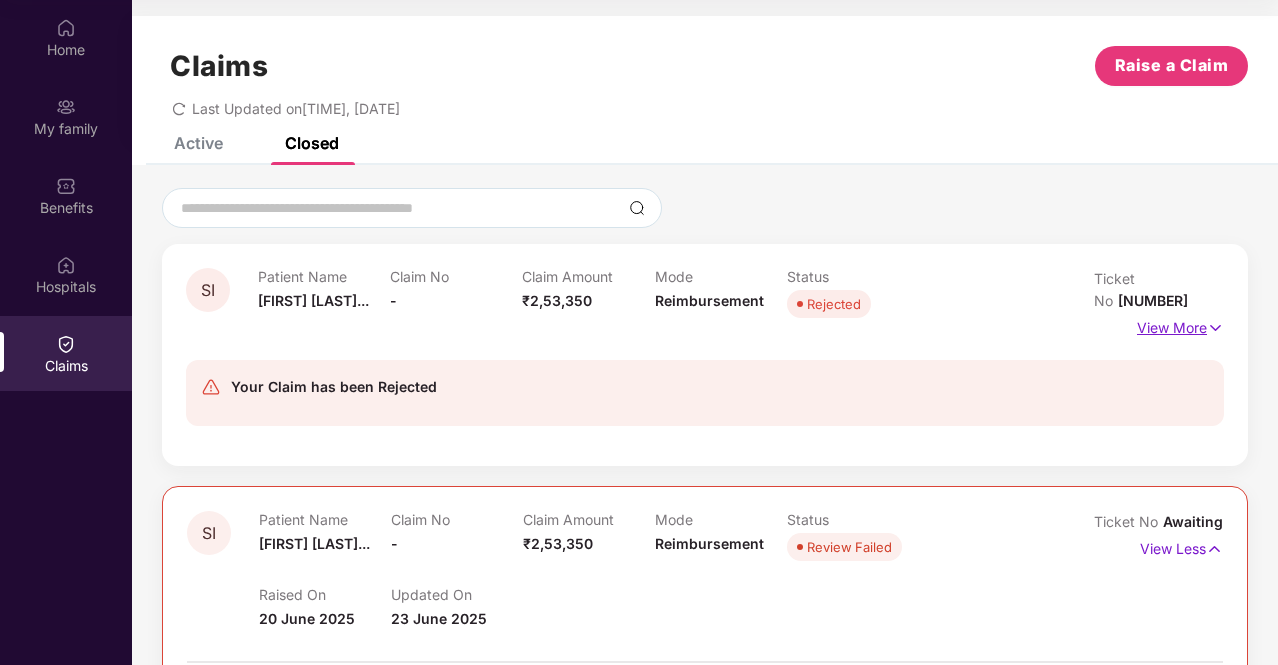 click on "View More" at bounding box center (1180, 325) 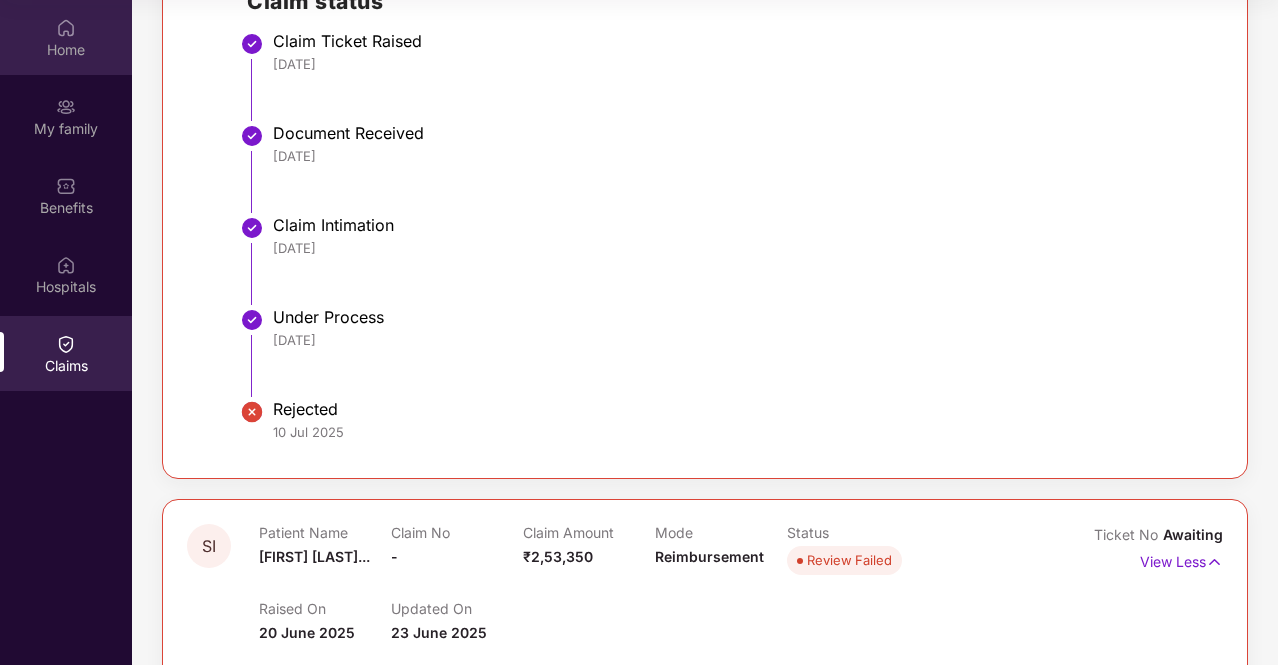 scroll, scrollTop: 500, scrollLeft: 0, axis: vertical 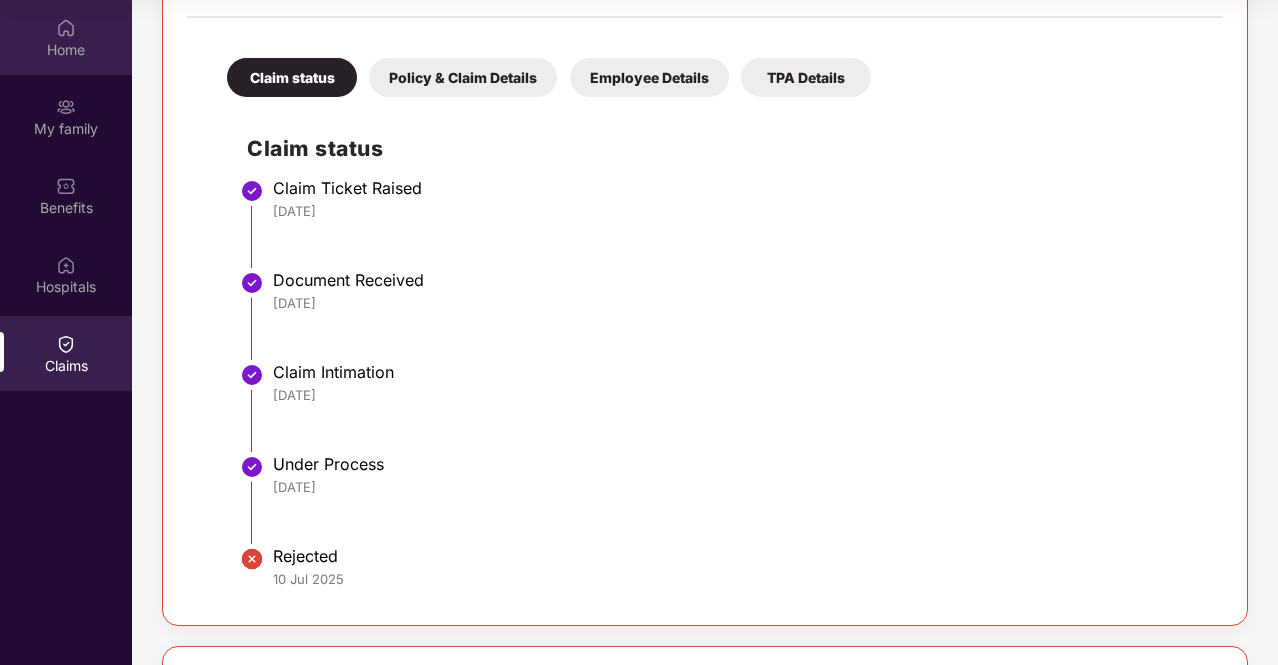 click on "Home" at bounding box center [66, 37] 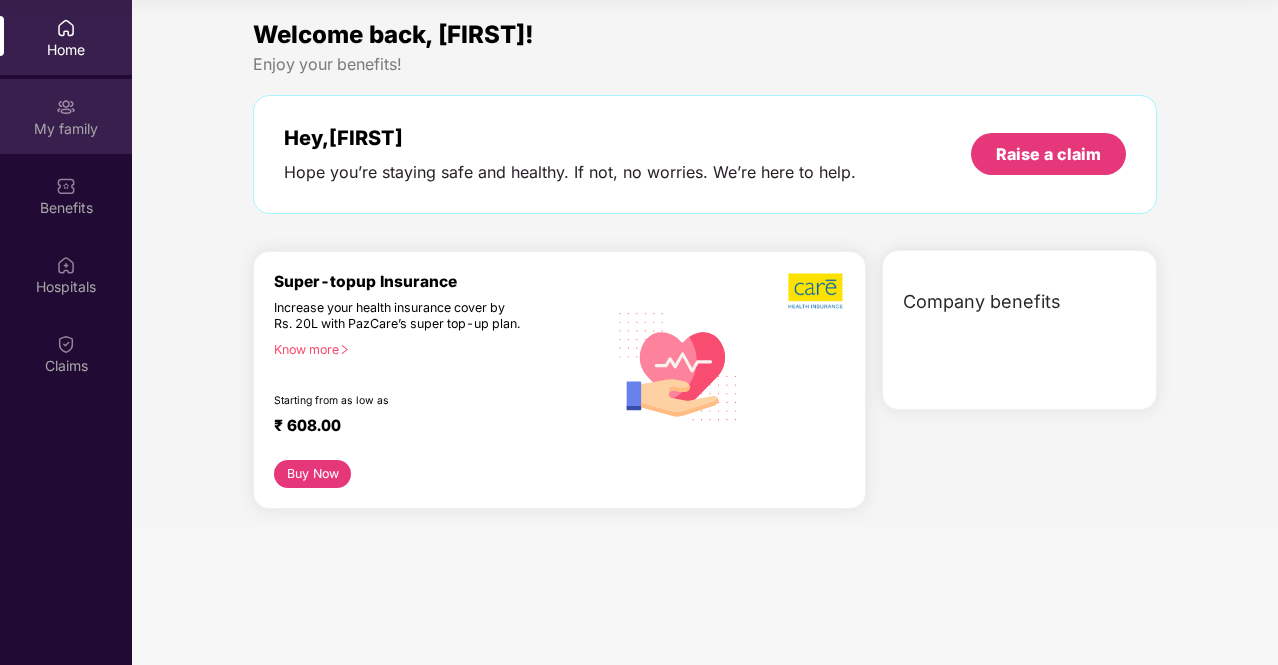 click at bounding box center [66, 107] 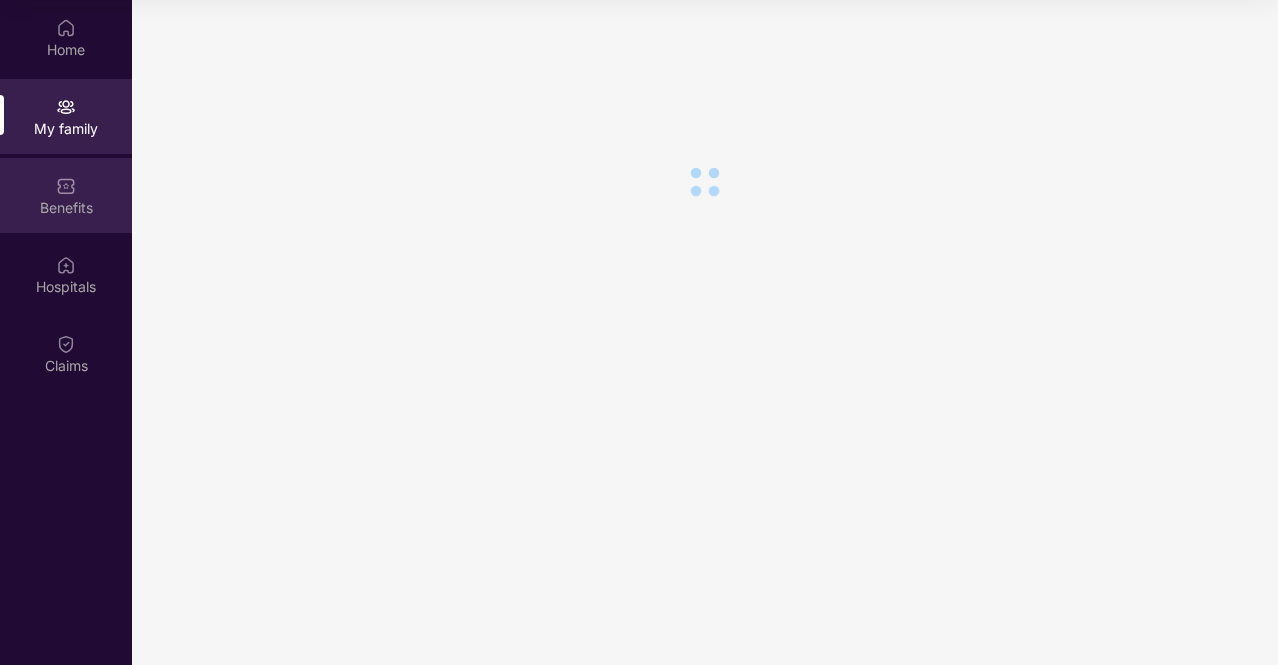 click at bounding box center [66, 186] 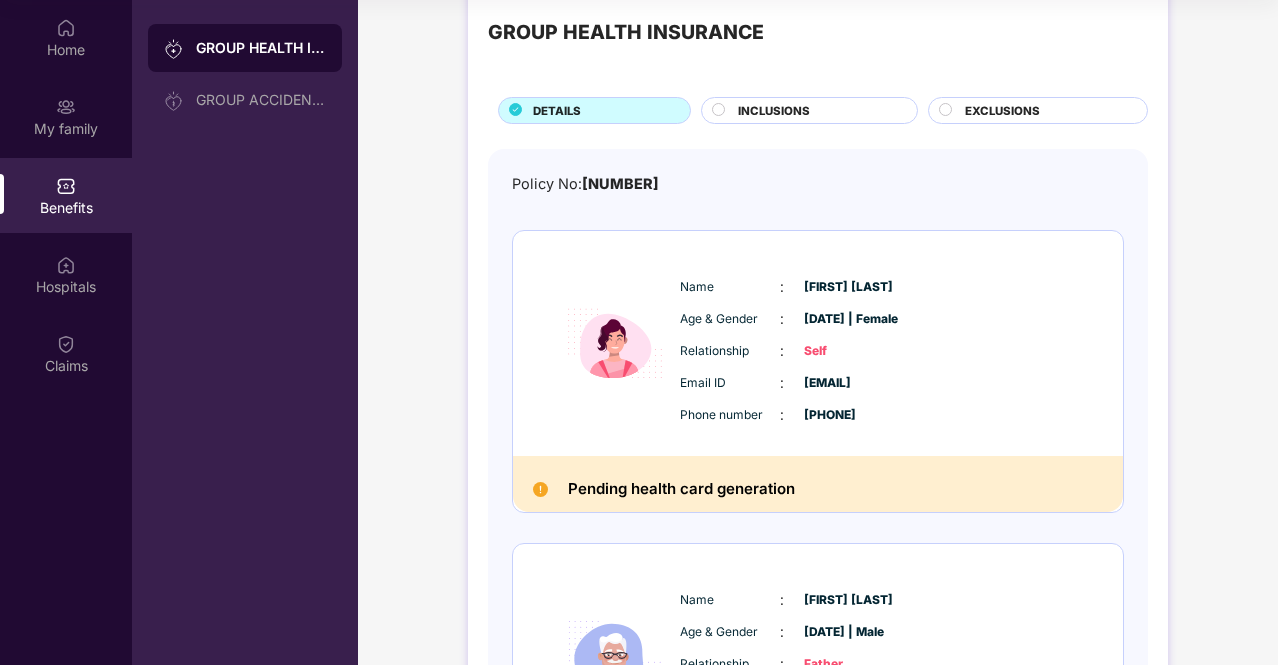scroll, scrollTop: 0, scrollLeft: 0, axis: both 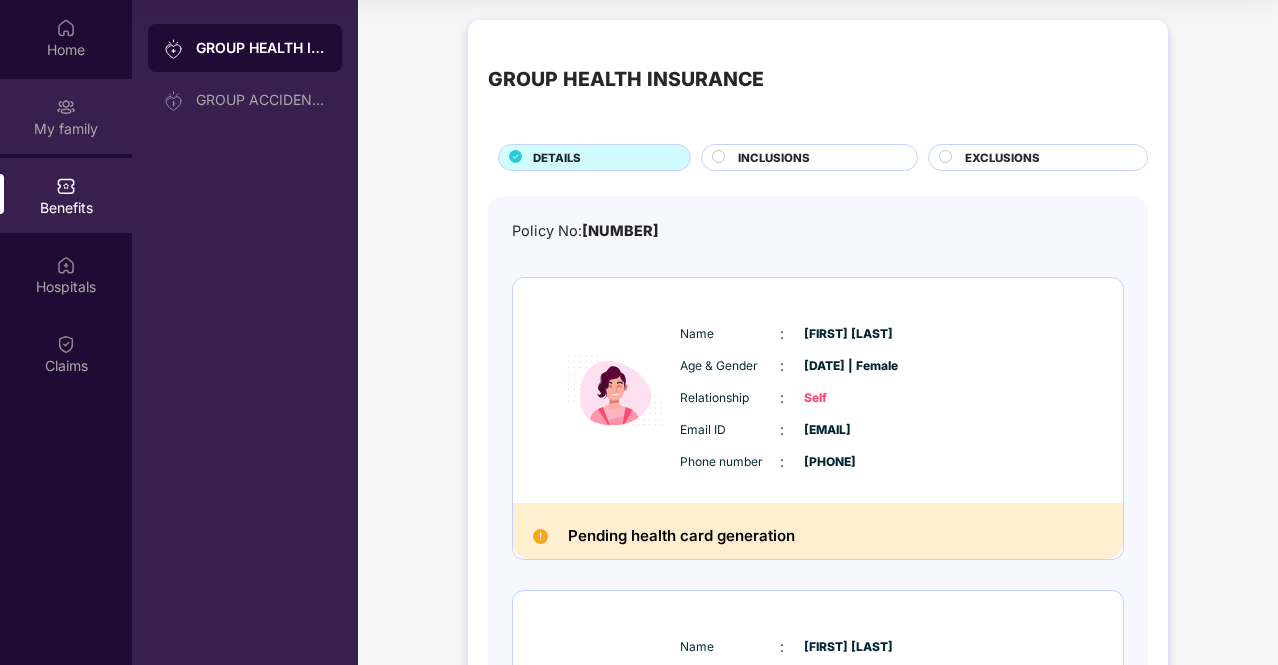 click on "My family" at bounding box center (66, 129) 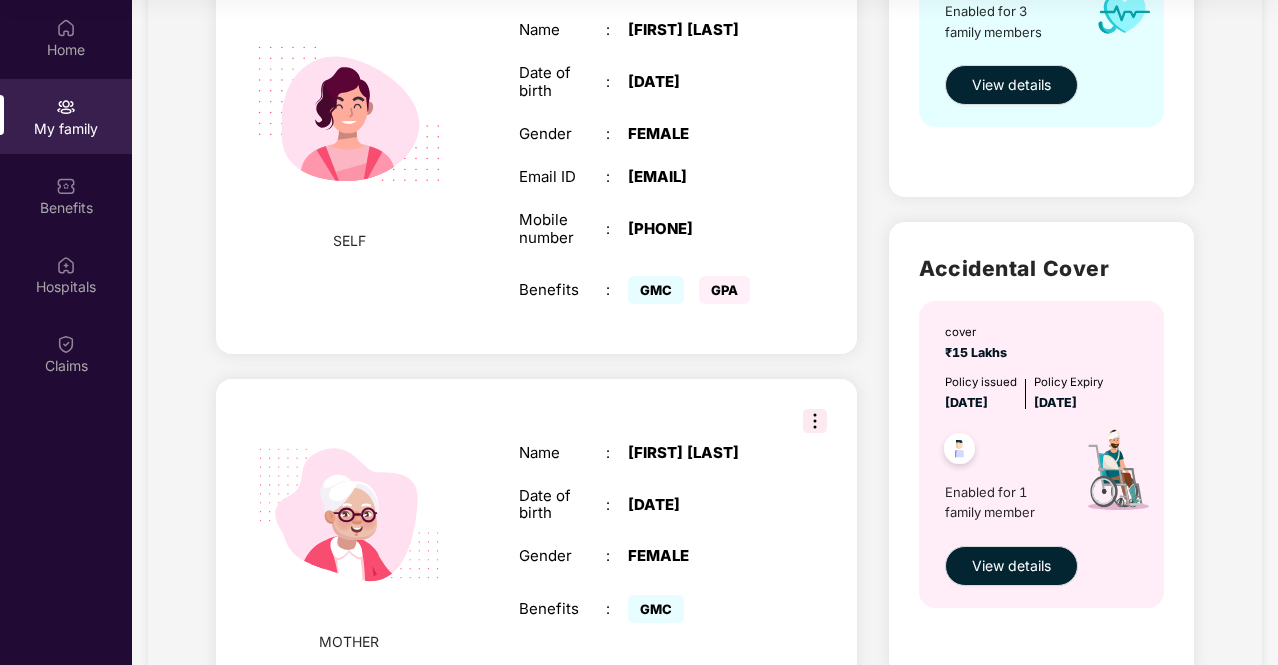 scroll, scrollTop: 100, scrollLeft: 0, axis: vertical 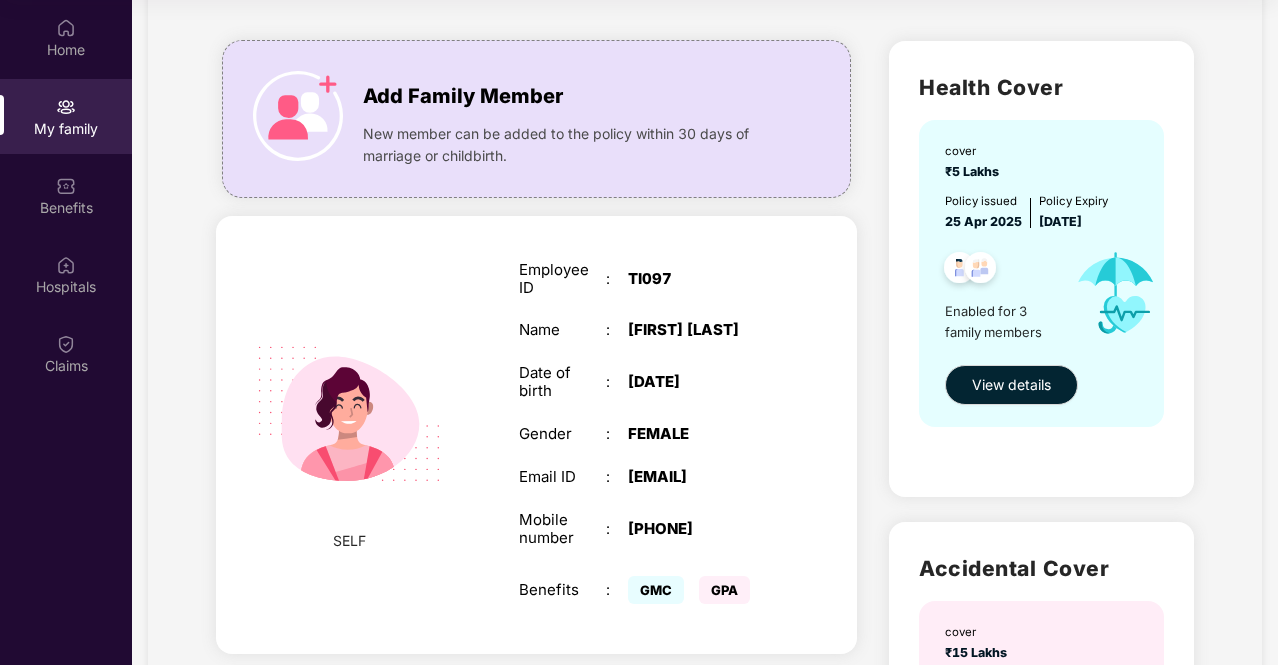 click on "My family" at bounding box center [66, 129] 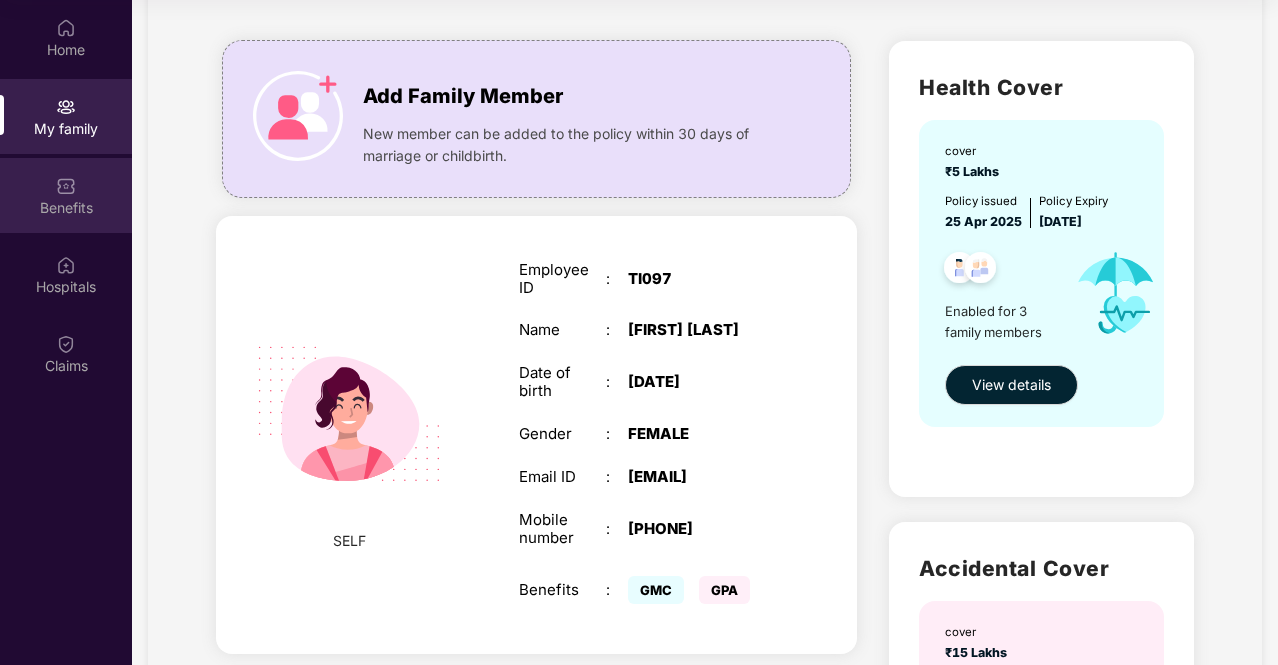 click on "Benefits" at bounding box center [66, 208] 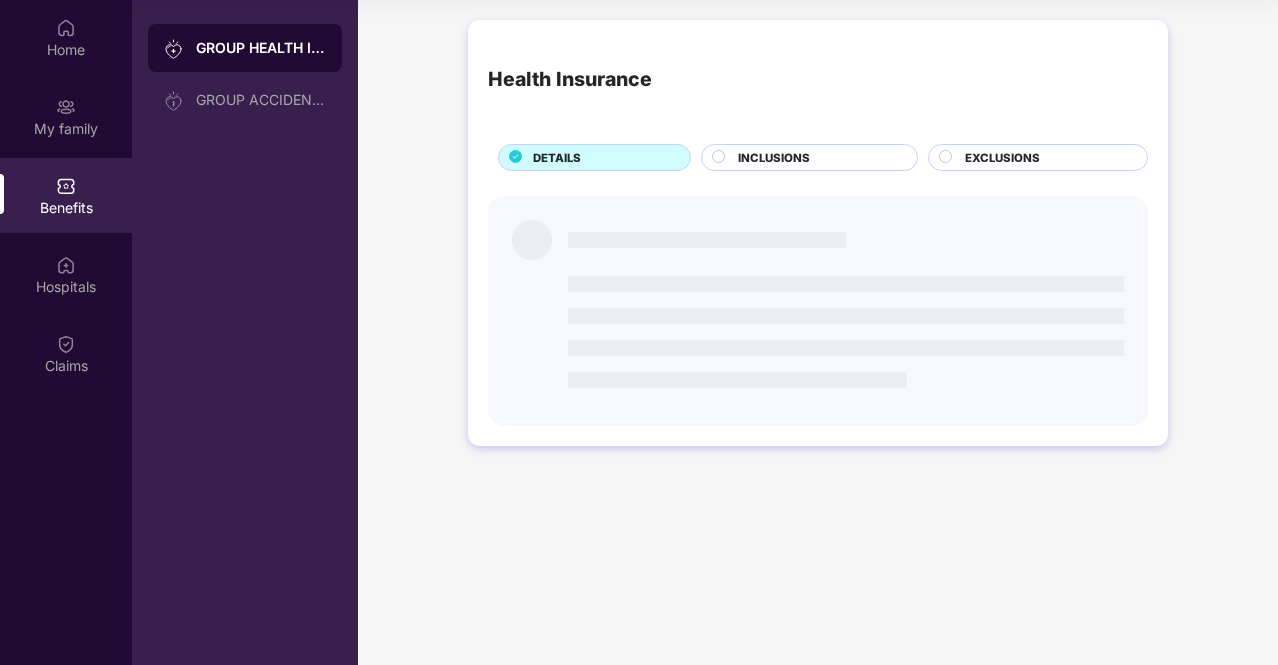 scroll, scrollTop: 0, scrollLeft: 0, axis: both 